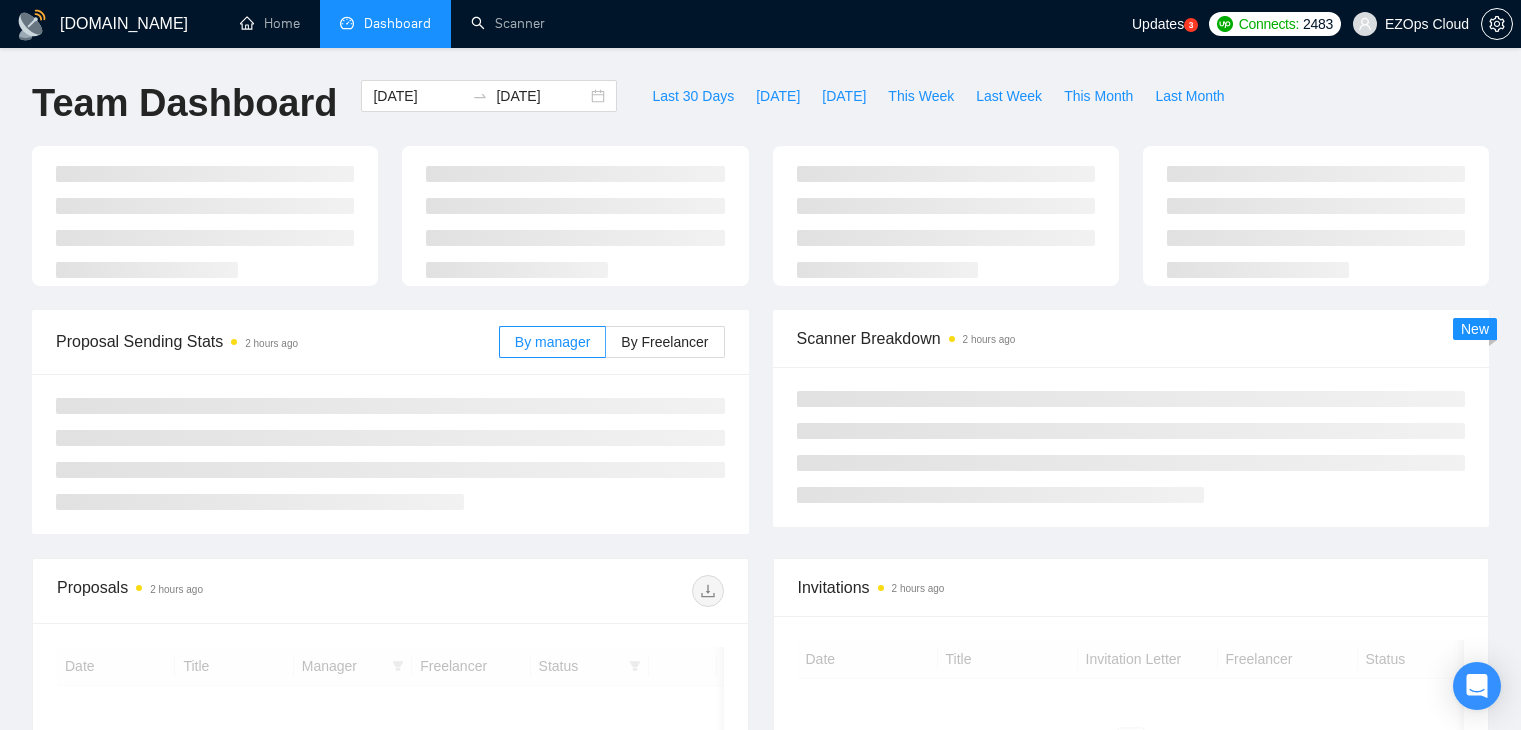 scroll, scrollTop: 0, scrollLeft: 0, axis: both 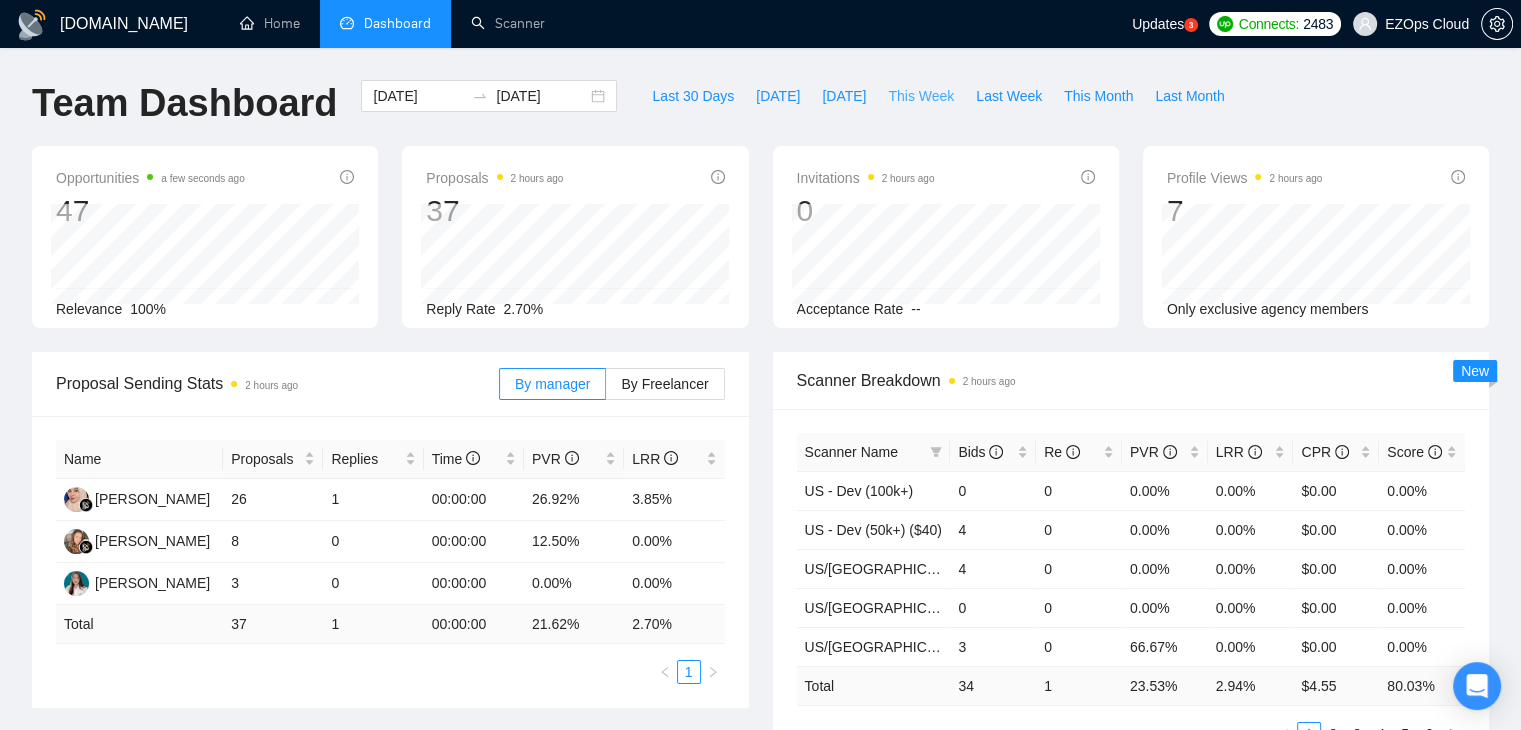 click on "This Week" at bounding box center (921, 96) 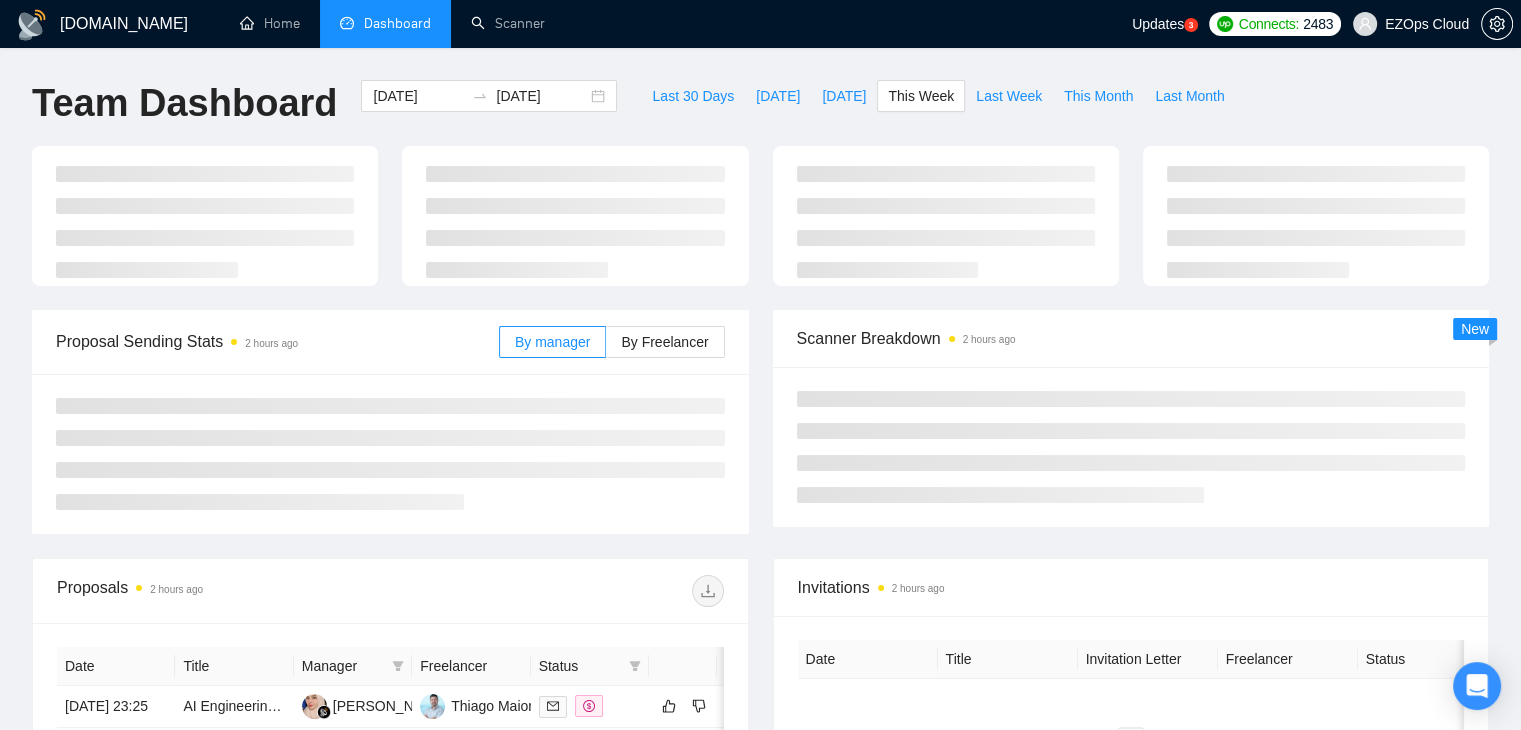 type on "[DATE]" 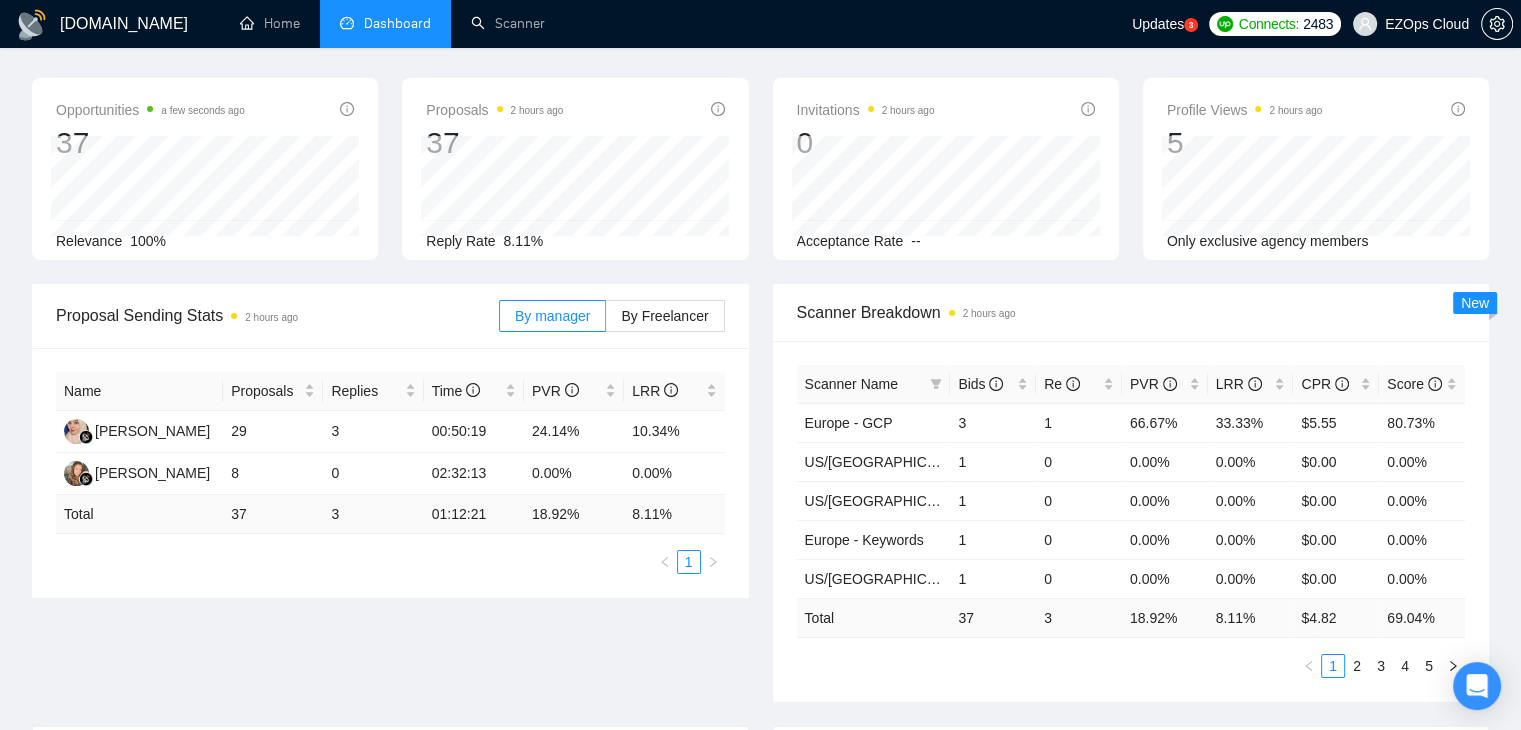 scroll, scrollTop: 200, scrollLeft: 0, axis: vertical 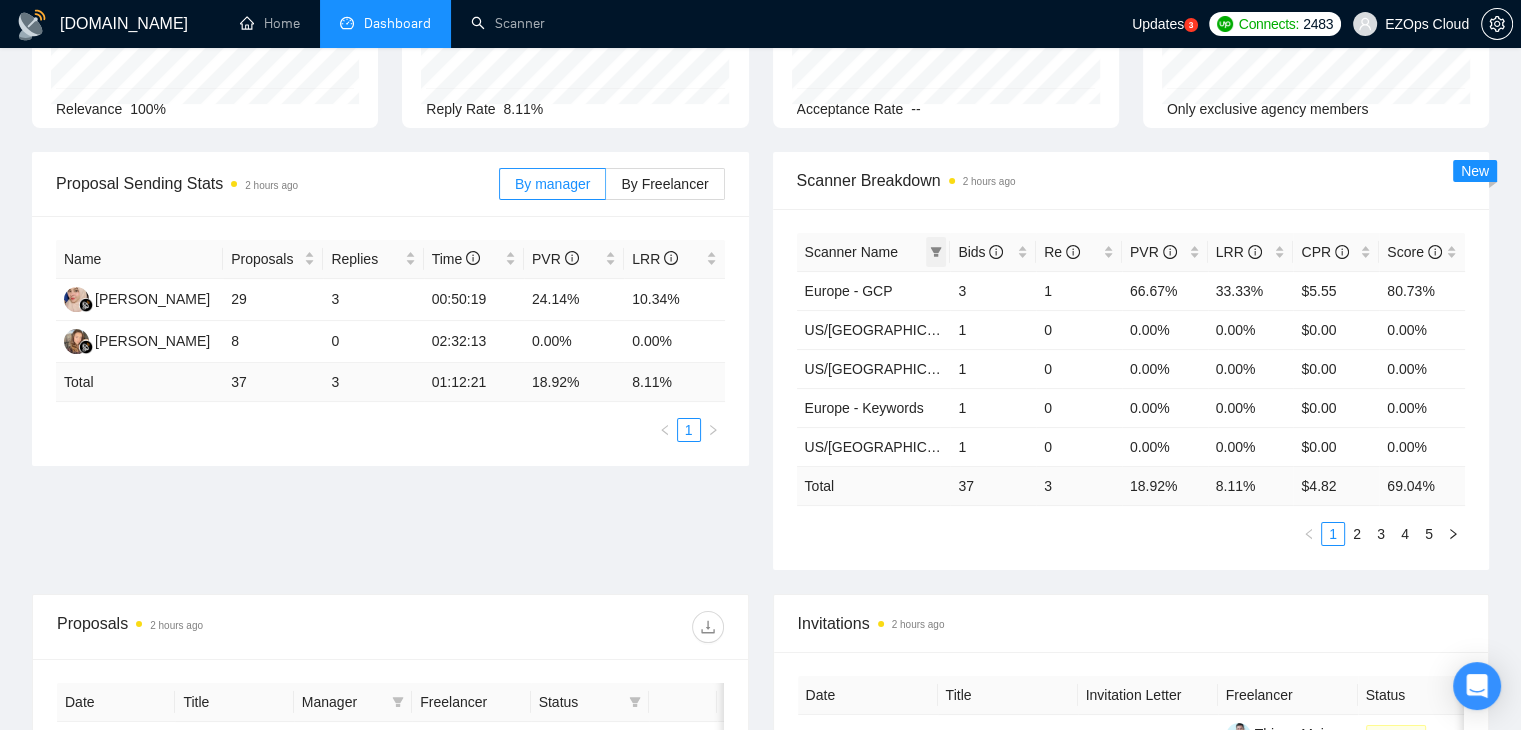 click at bounding box center [936, 252] 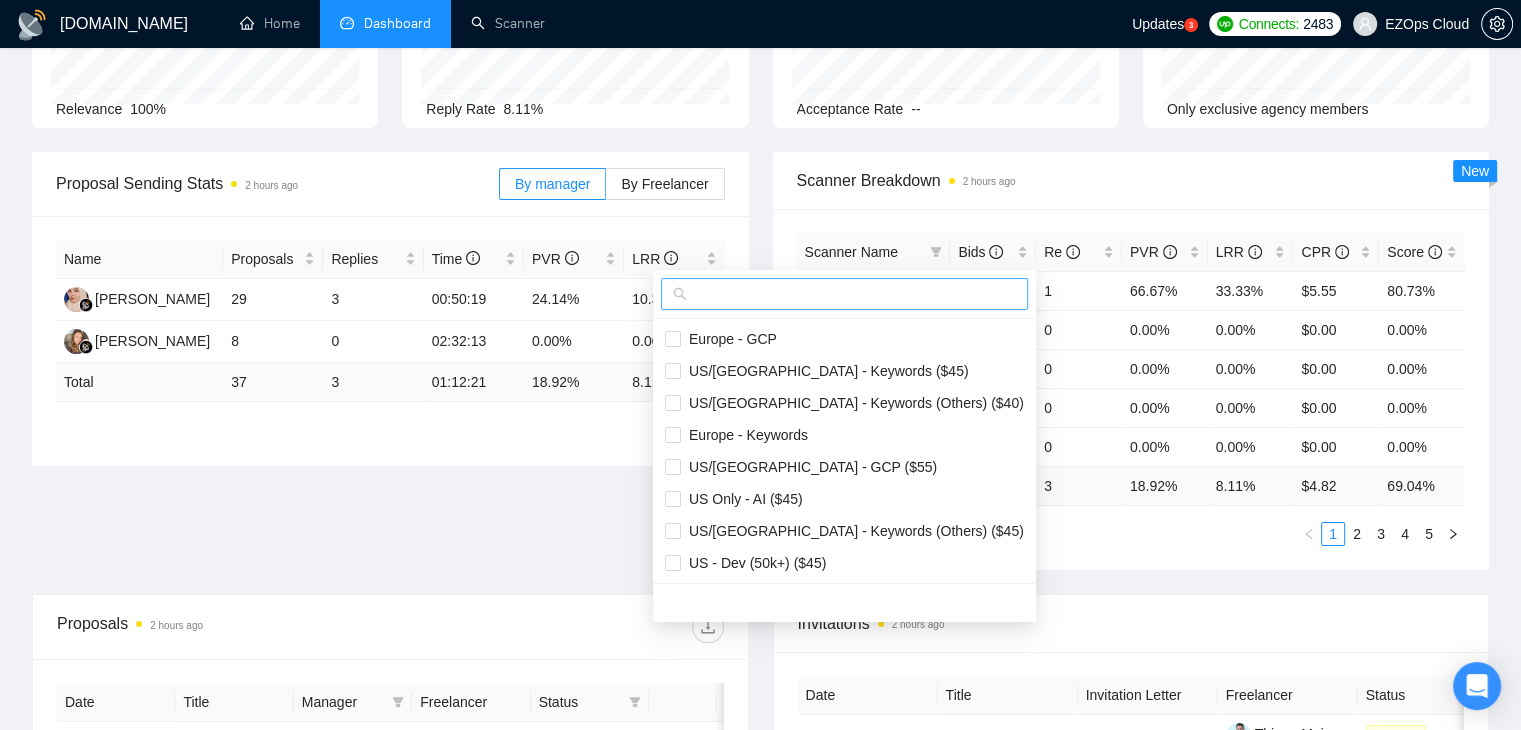 click at bounding box center [853, 294] 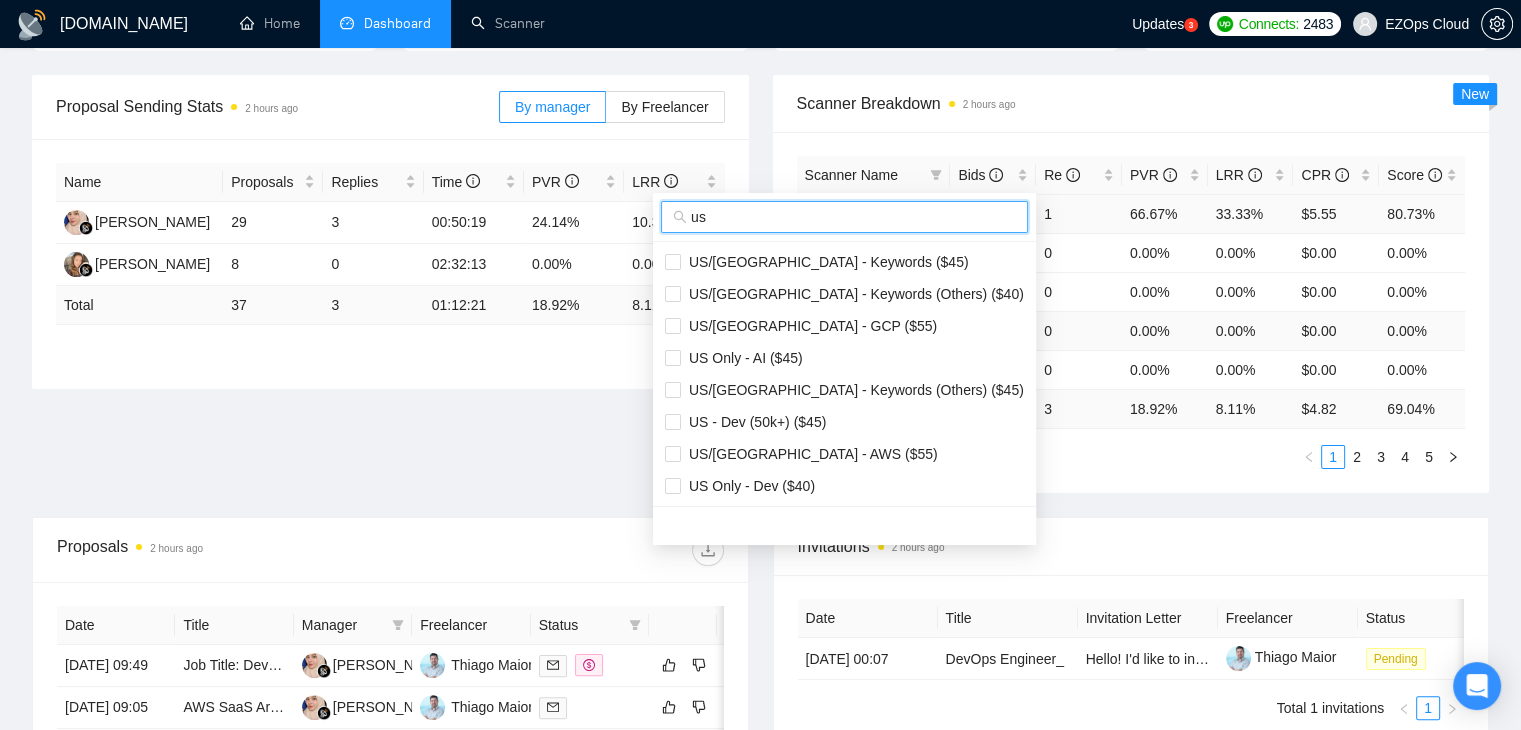 scroll, scrollTop: 300, scrollLeft: 0, axis: vertical 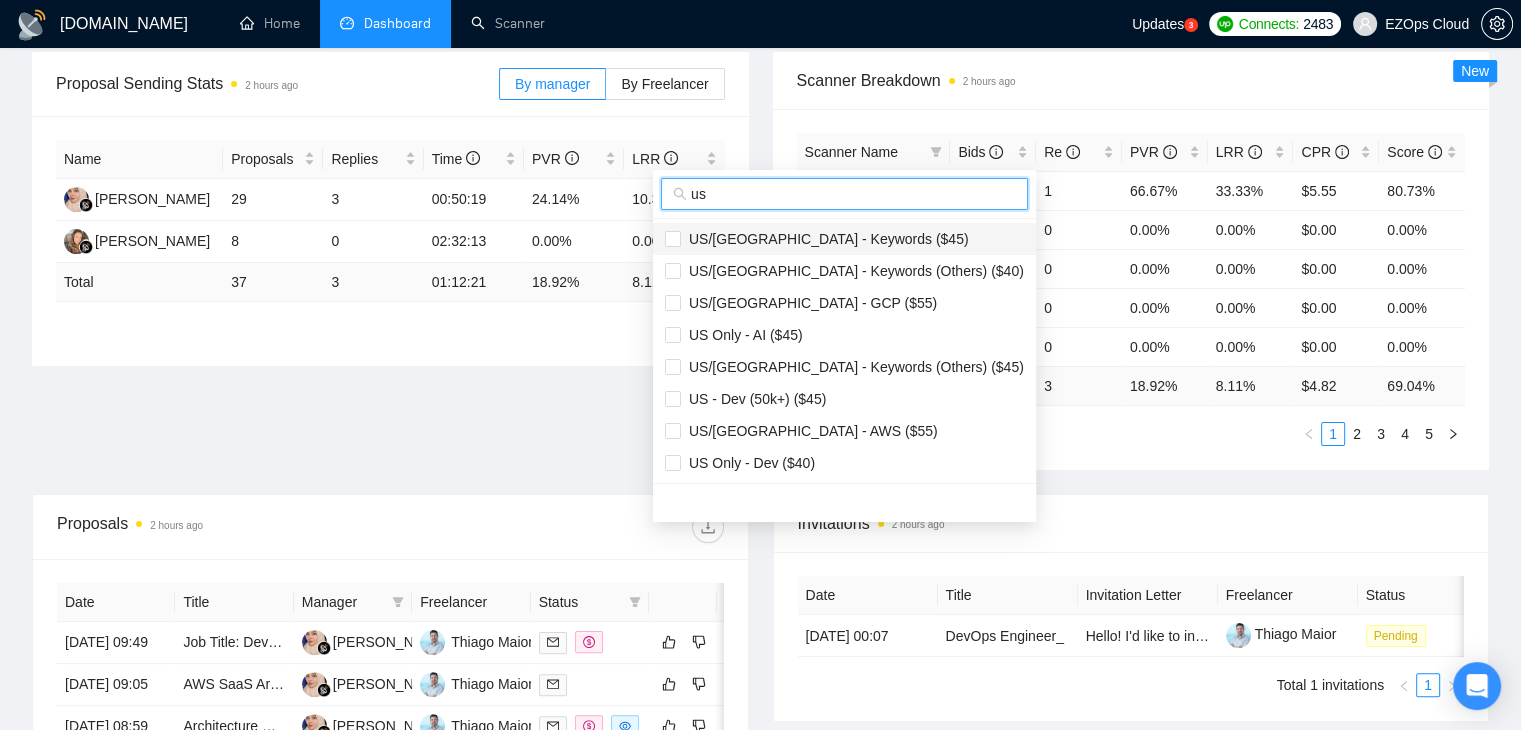 type on "us" 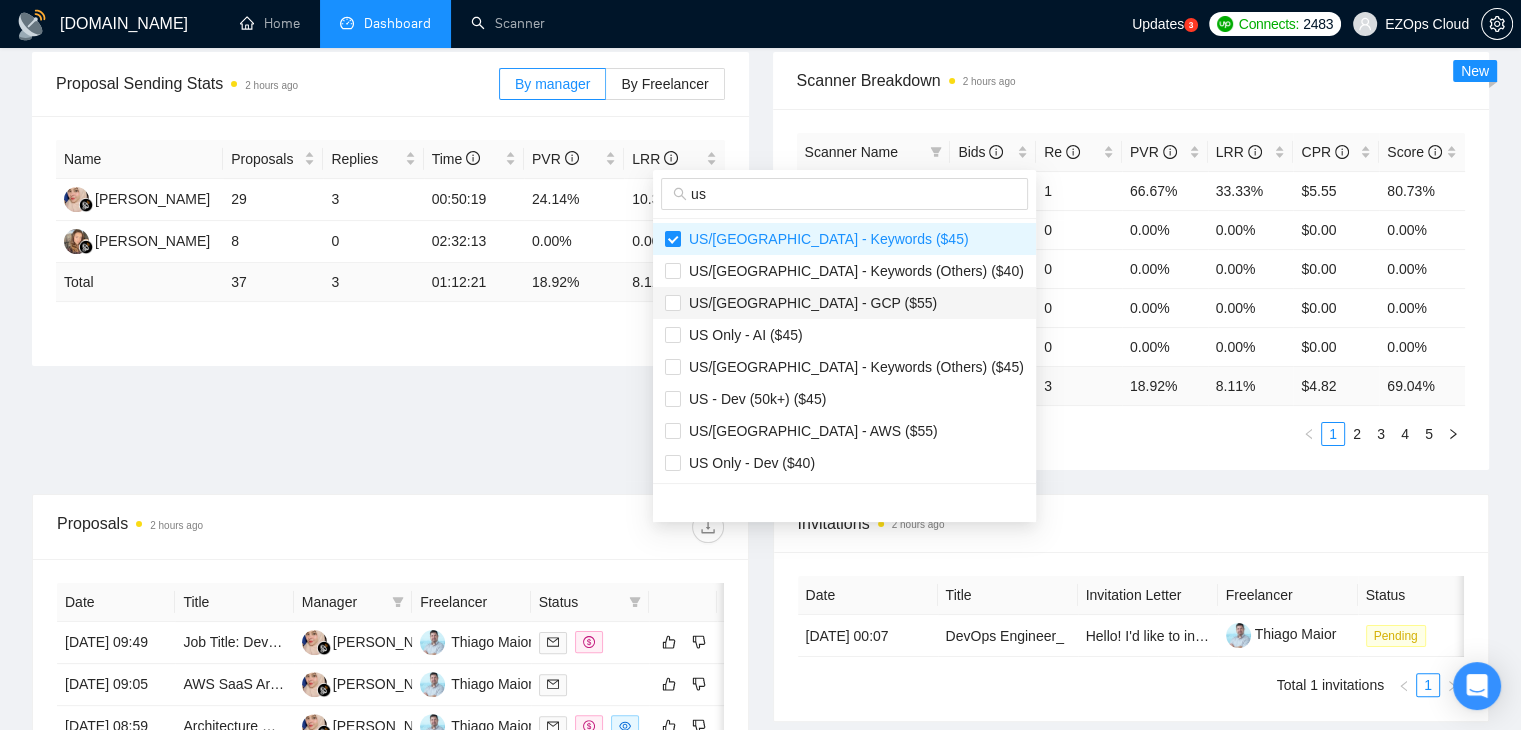 click on "US/[GEOGRAPHIC_DATA] - GCP ($55)" at bounding box center [809, 303] 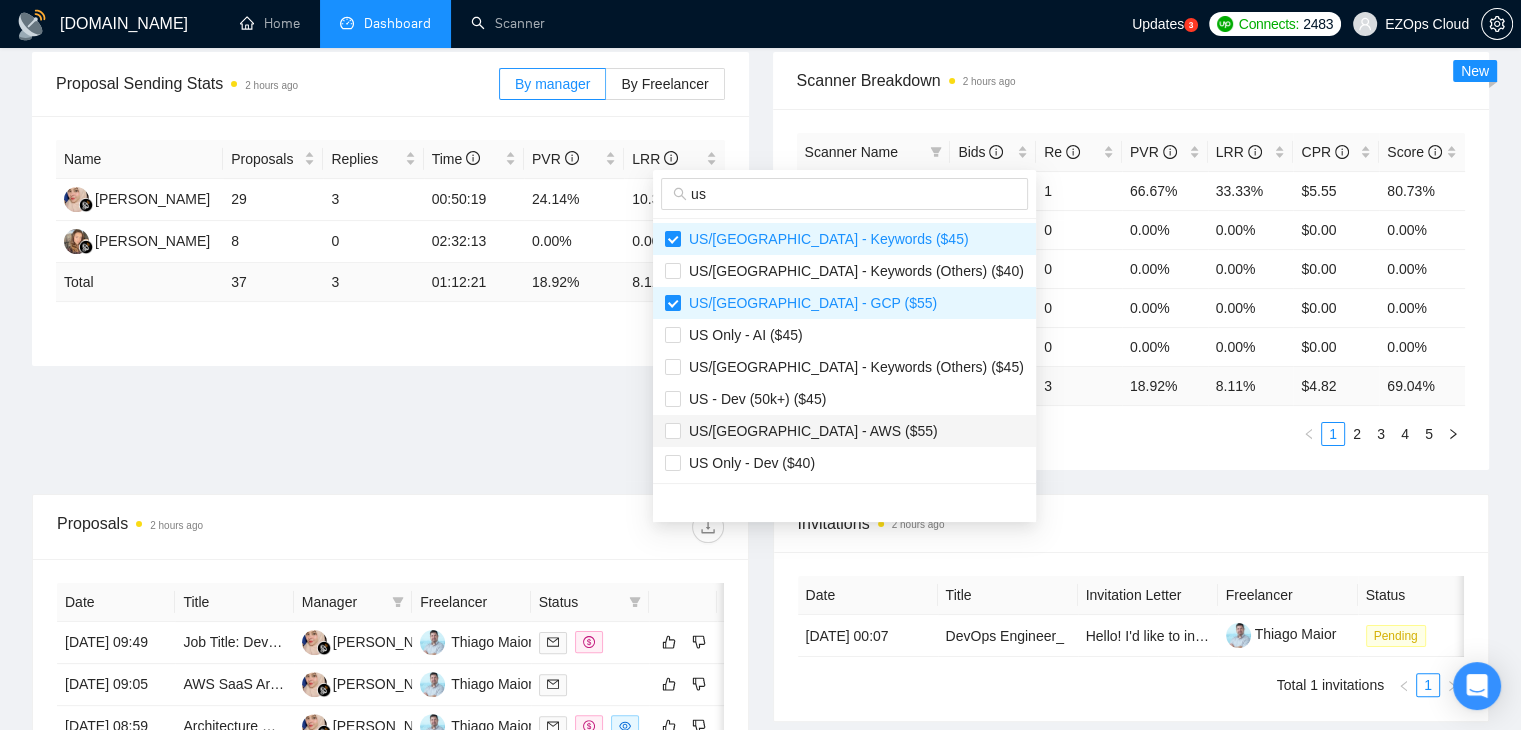click on "US/[GEOGRAPHIC_DATA] - AWS ($55)" at bounding box center (844, 431) 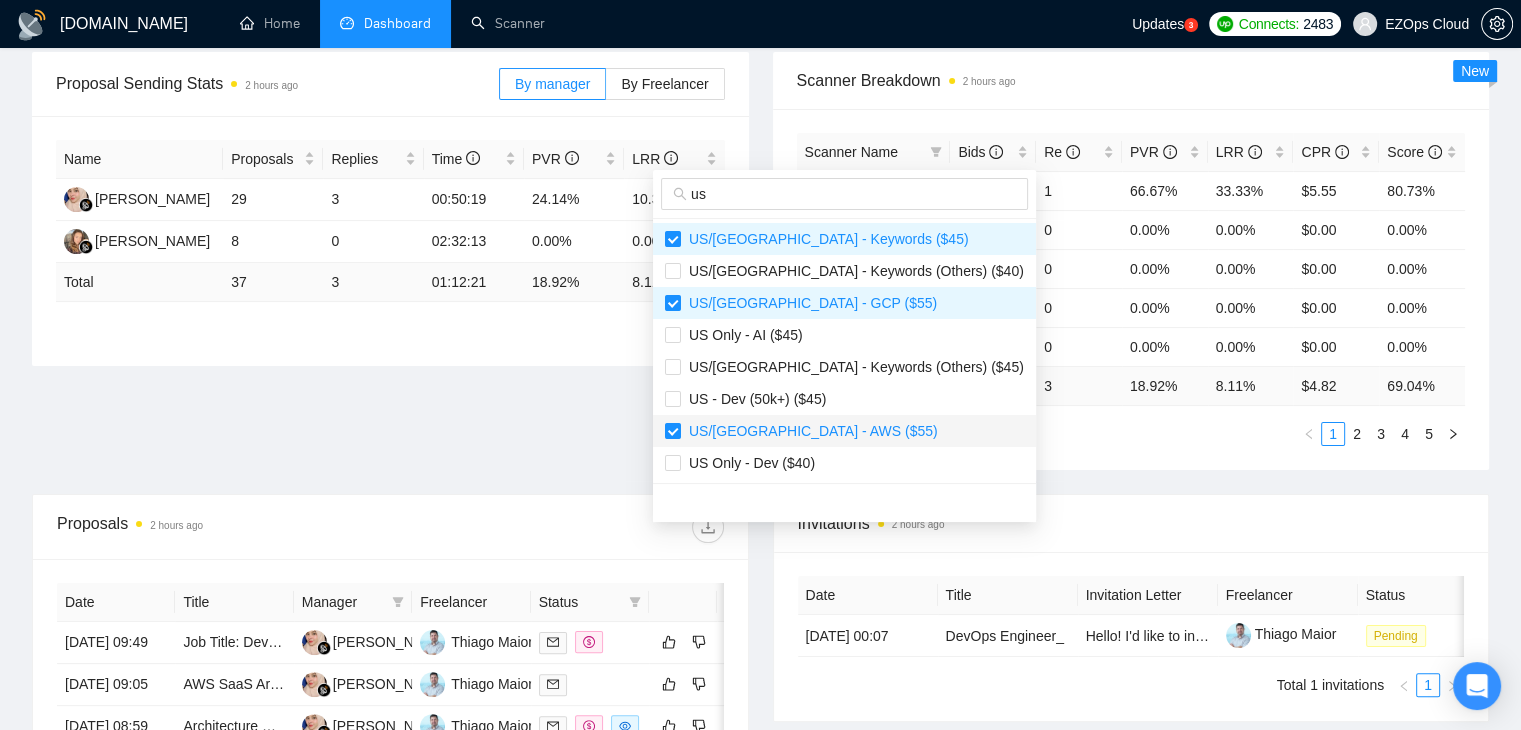 scroll, scrollTop: 100, scrollLeft: 0, axis: vertical 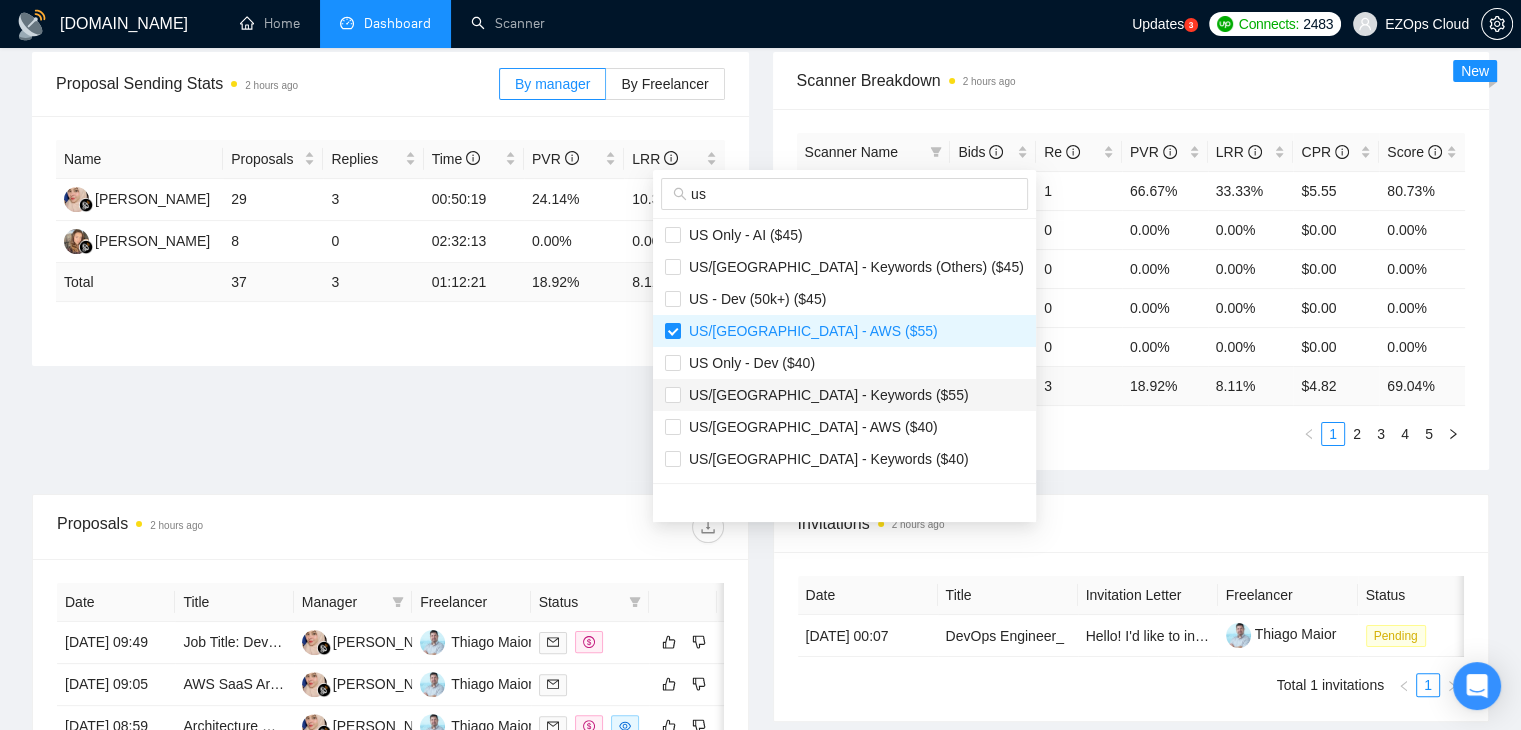 click on "US/[GEOGRAPHIC_DATA] - Keywords ($55)" at bounding box center [825, 395] 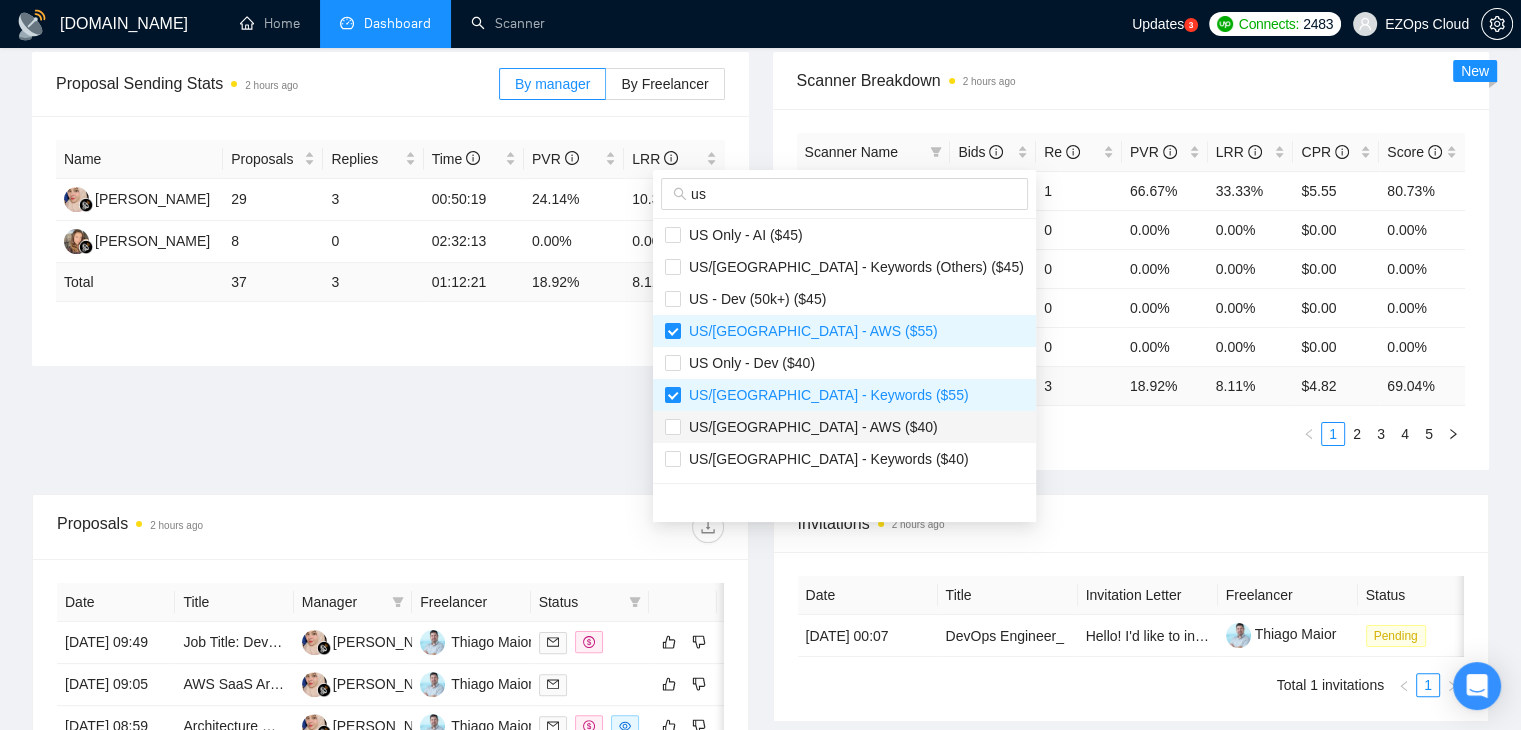 click on "US/[GEOGRAPHIC_DATA] - AWS ($40)" at bounding box center [844, 427] 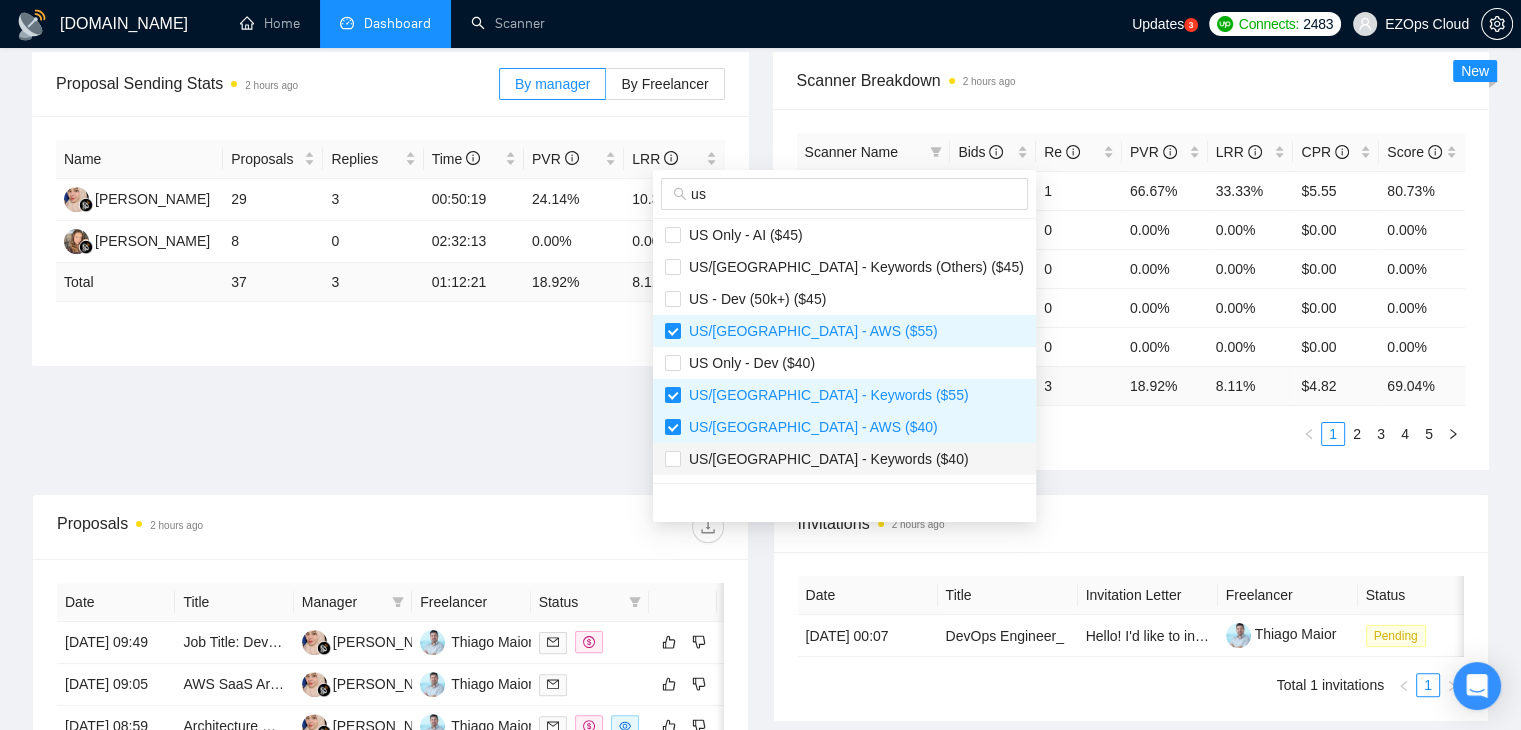 click on "US/[GEOGRAPHIC_DATA] - Keywords ($40)" at bounding box center (825, 459) 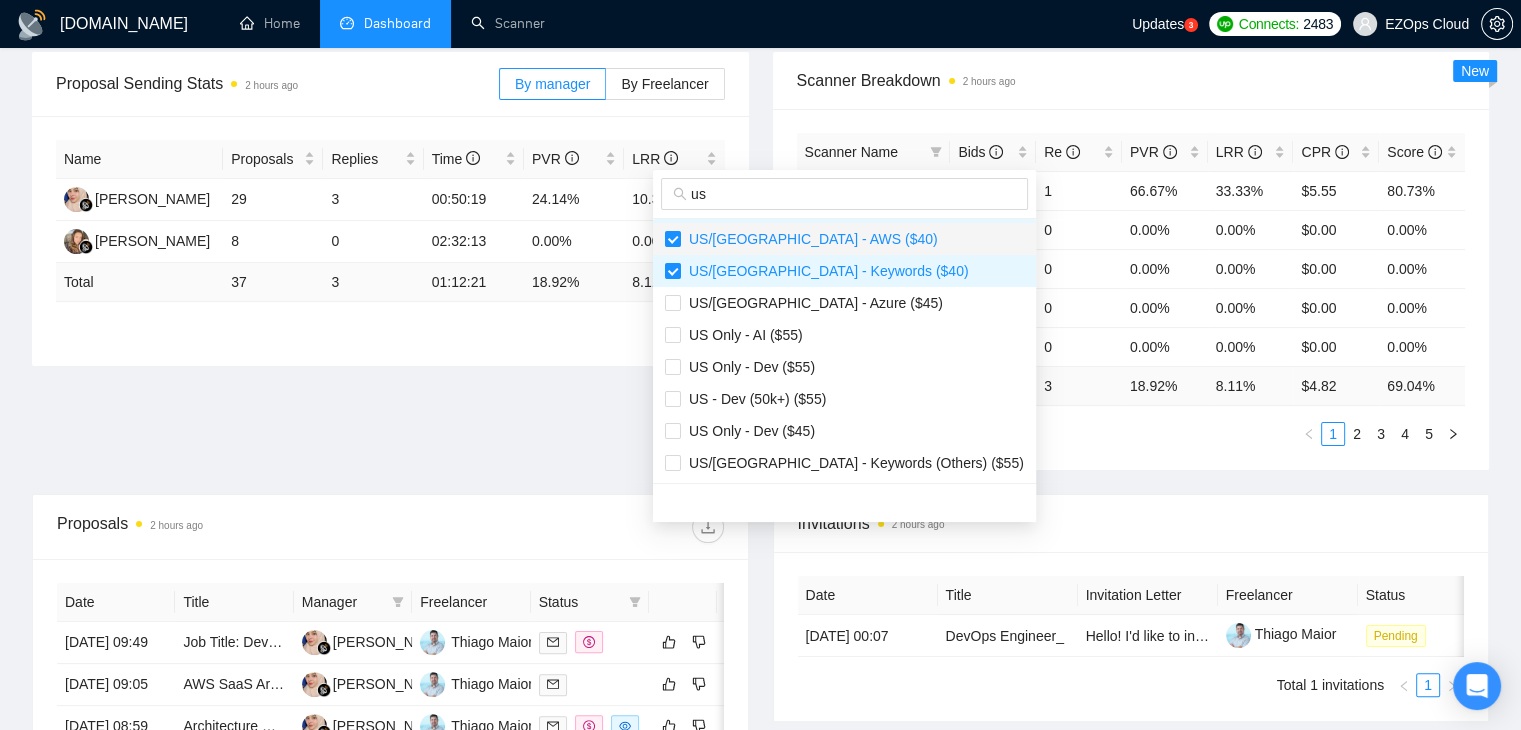 scroll, scrollTop: 300, scrollLeft: 0, axis: vertical 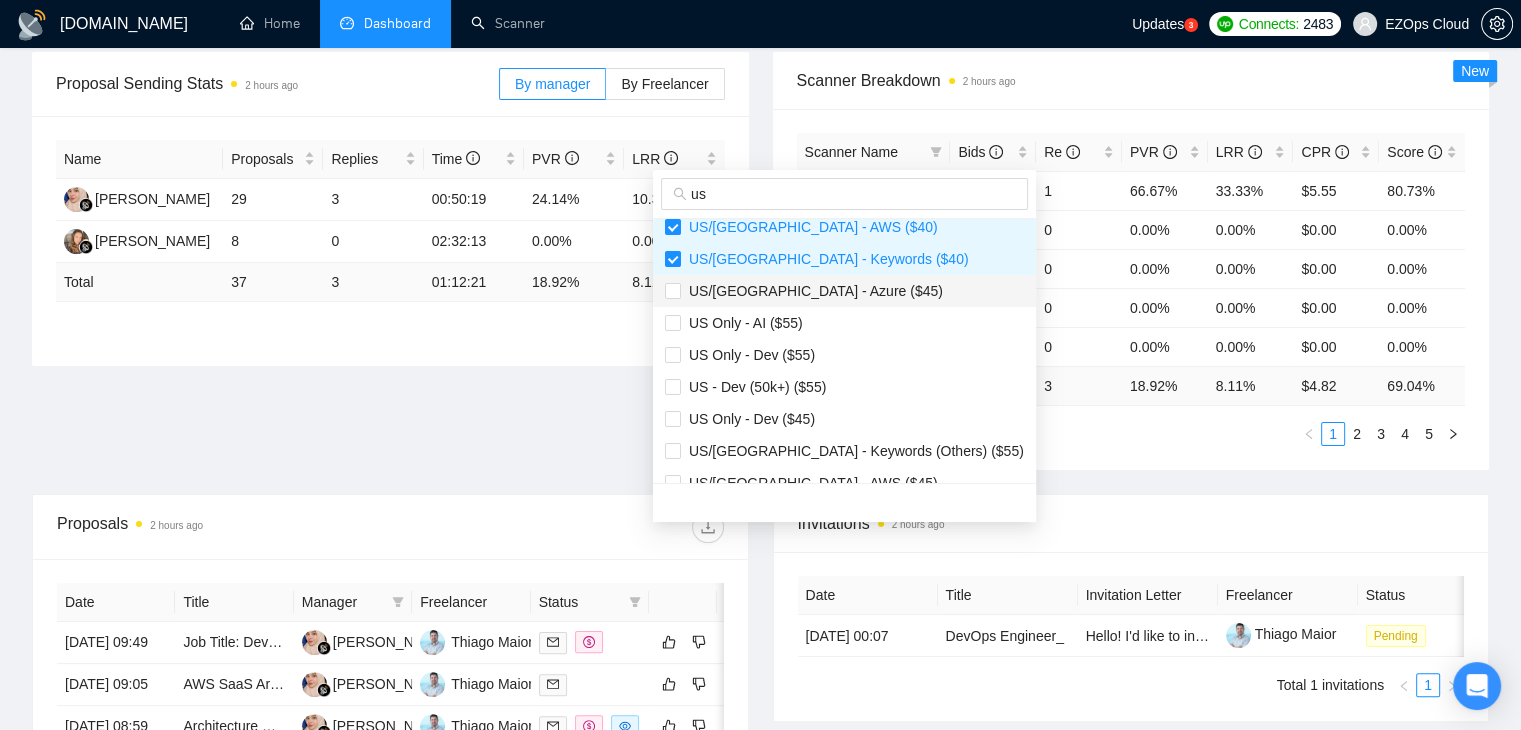 click on "US/[GEOGRAPHIC_DATA] - Azure ($45)" at bounding box center (812, 291) 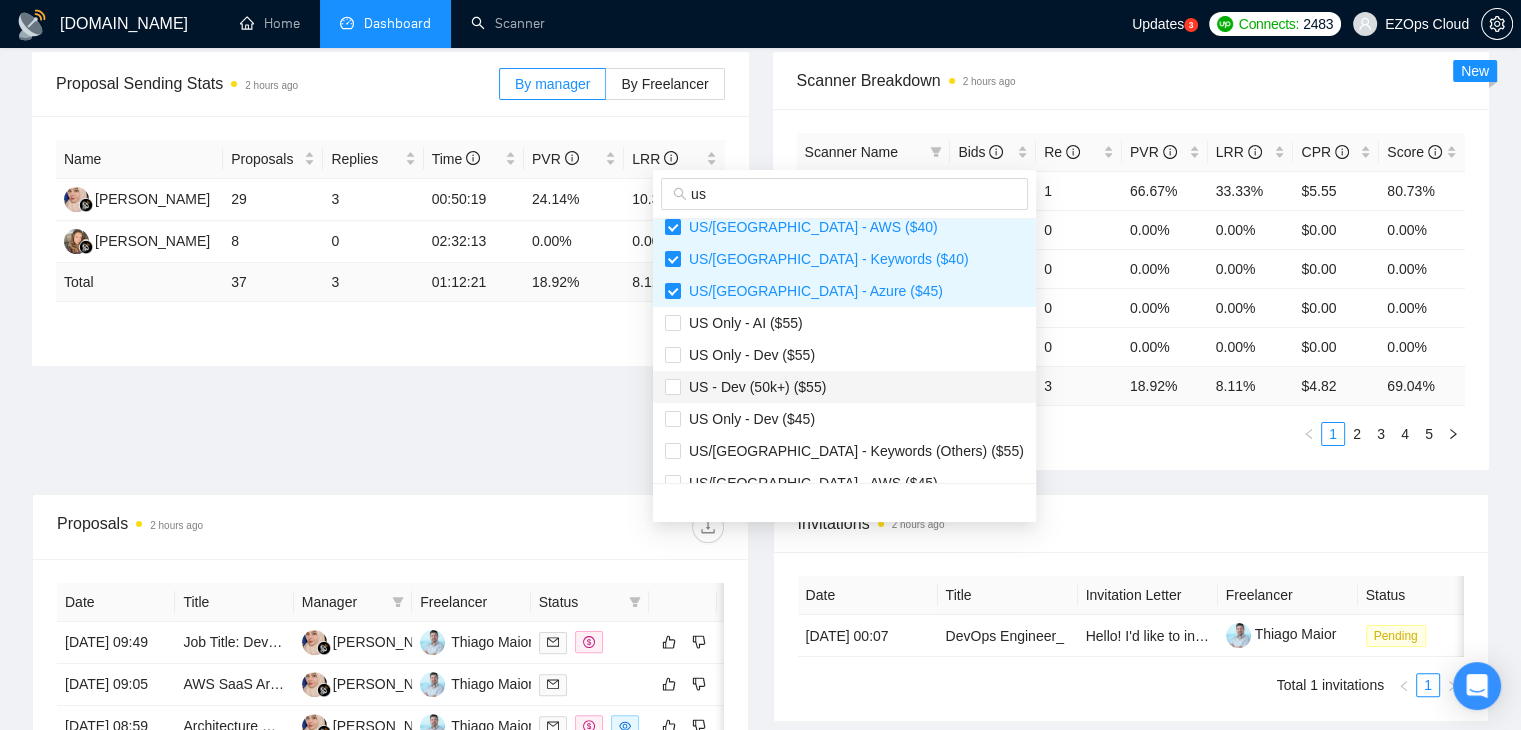 scroll, scrollTop: 320, scrollLeft: 0, axis: vertical 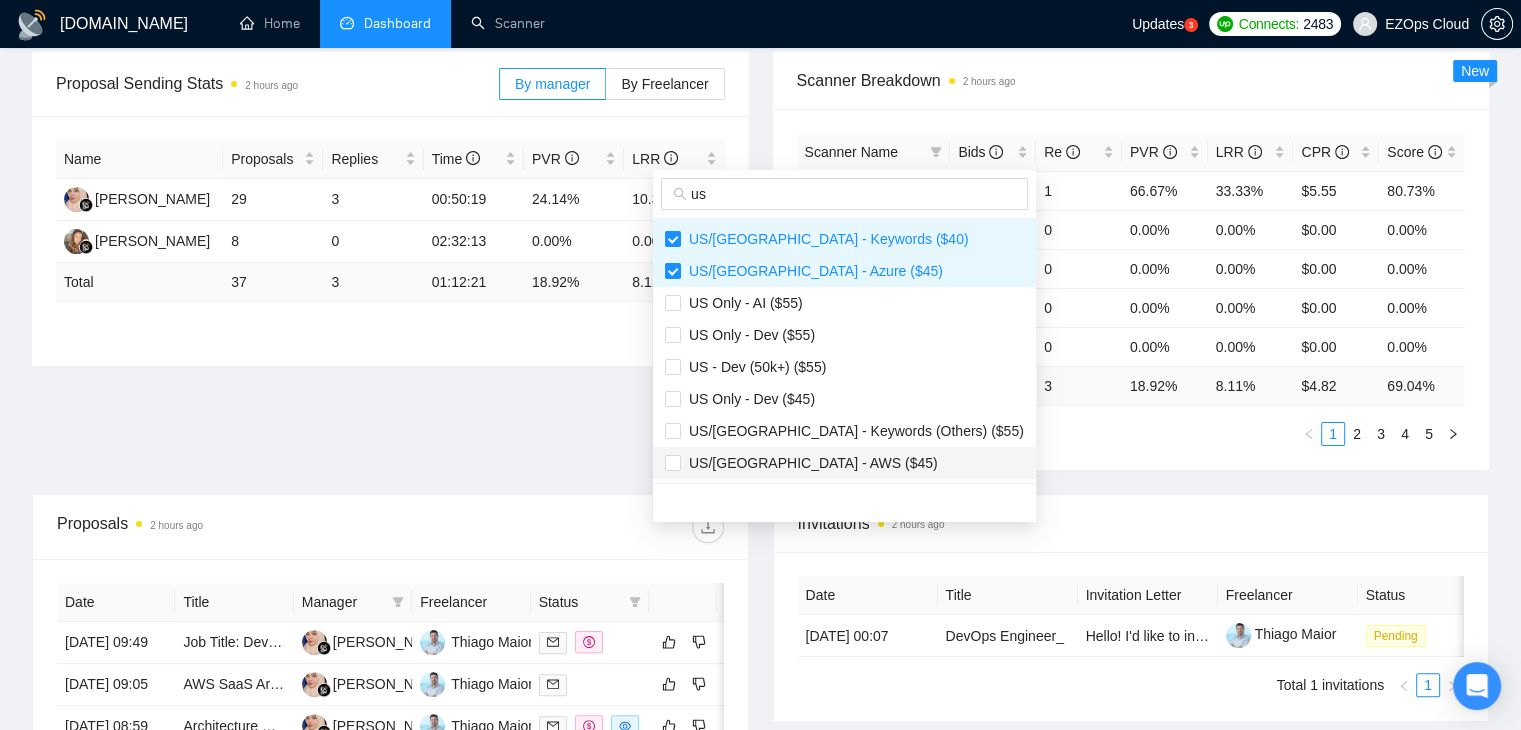 click on "US/[GEOGRAPHIC_DATA] - AWS ($45)" at bounding box center (809, 463) 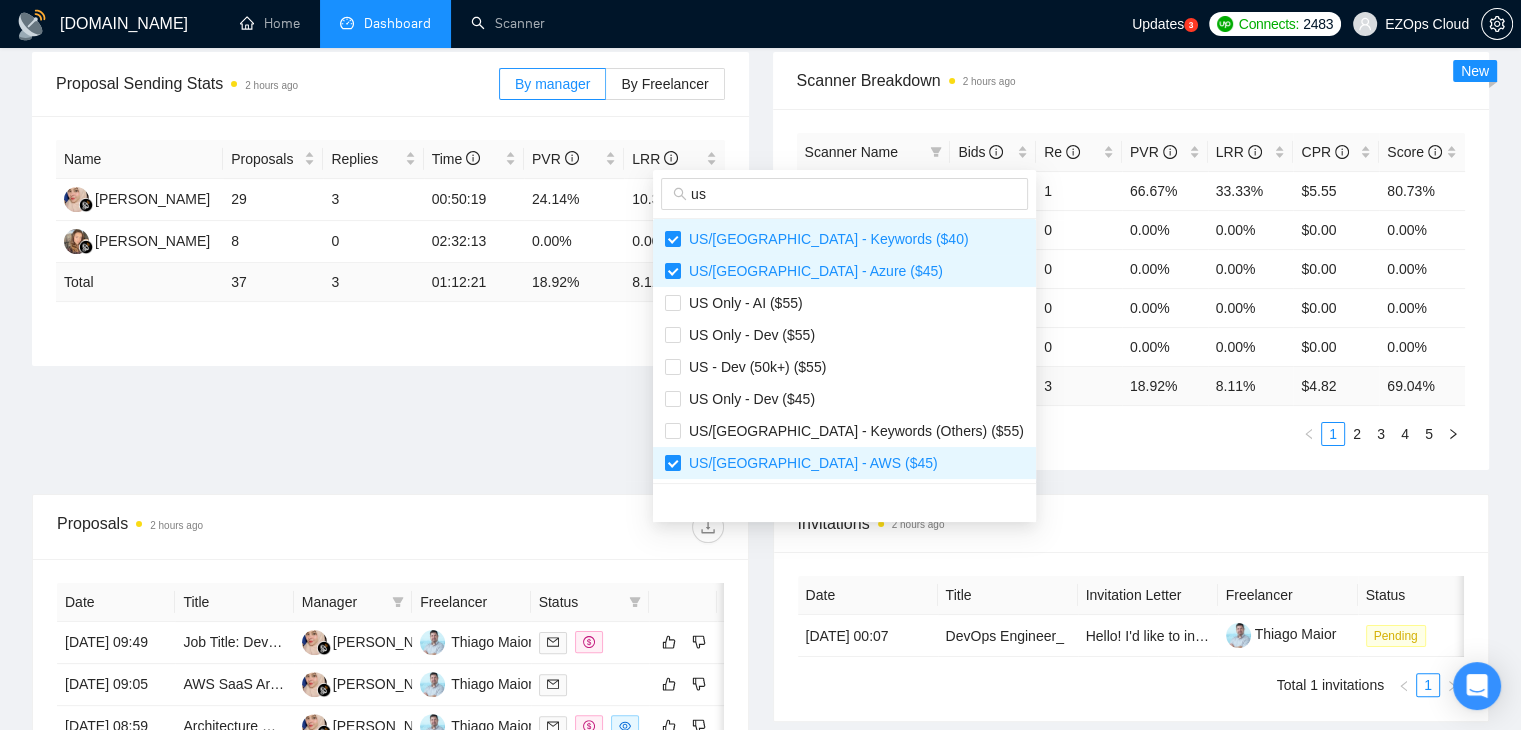 type 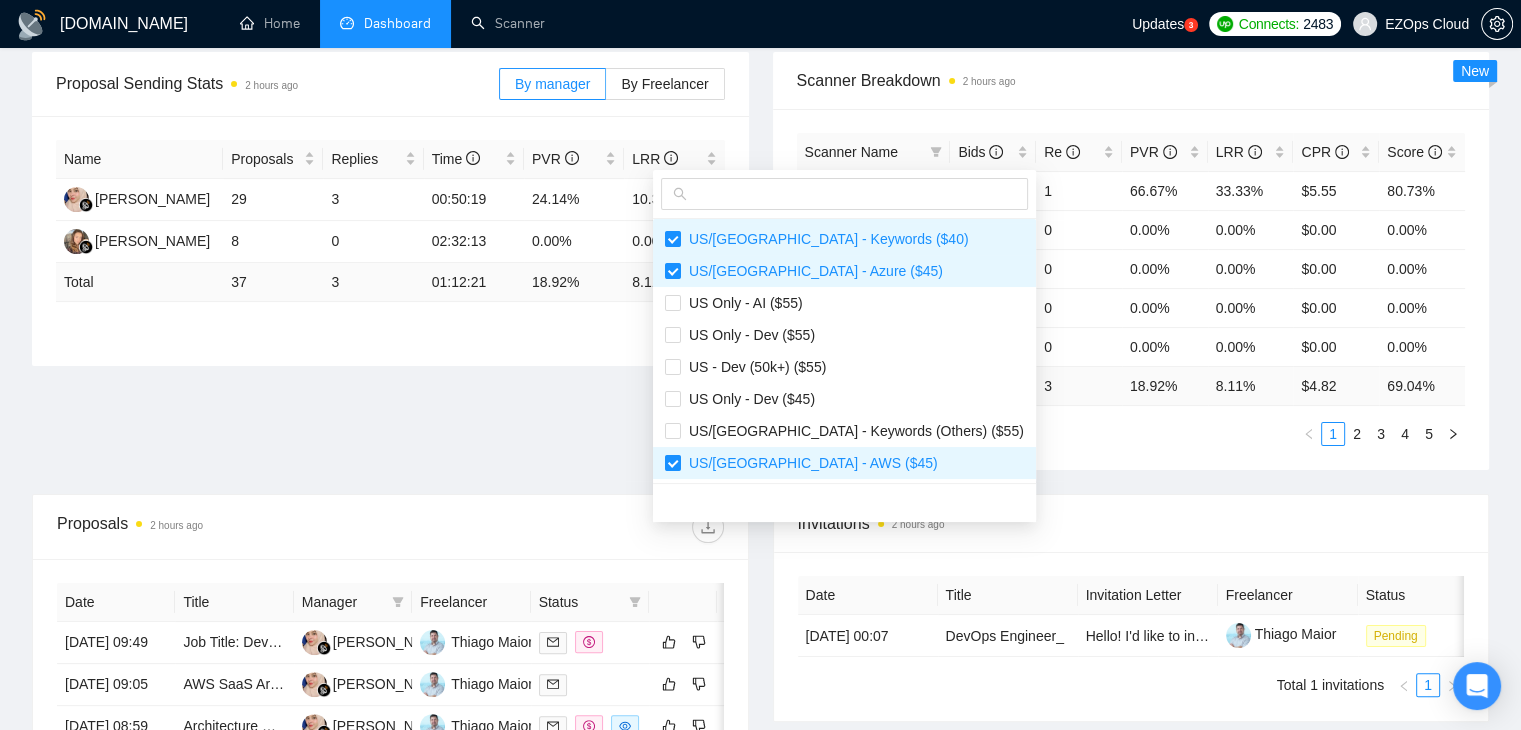click on "Scanner Name Bids   Re   PVR   LRR   CPR   Score   Europe - GCP 3 1 66.67% 33.33% $5.55 80.73% [GEOGRAPHIC_DATA]/[GEOGRAPHIC_DATA] - Keywords ($45) 1 0 0.00% 0.00% $0.00 0.00% US/[GEOGRAPHIC_DATA] - Keywords (Others) ($40) 1 0 0.00% 0.00% $0.00 0.00% Europe - Keywords 1 0 0.00% 0.00% $0.00 0.00% US/[GEOGRAPHIC_DATA] - GCP ($55) 1 0 0.00% 0.00% $0.00 0.00% Total 37 3 18.92 % 8.11 % $ 4.82 69.04 % 1 2 3 4 5" at bounding box center [1131, 289] 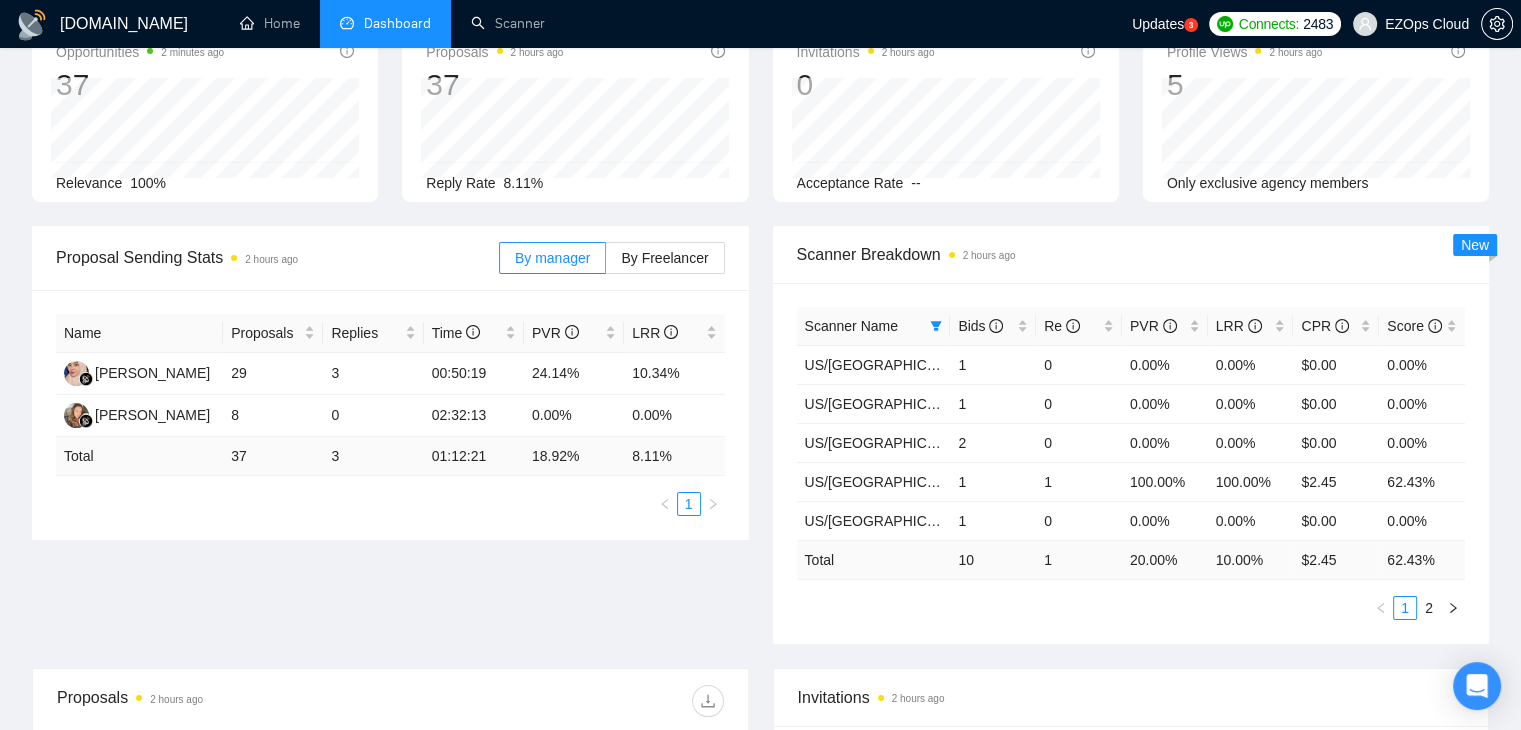 scroll, scrollTop: 0, scrollLeft: 0, axis: both 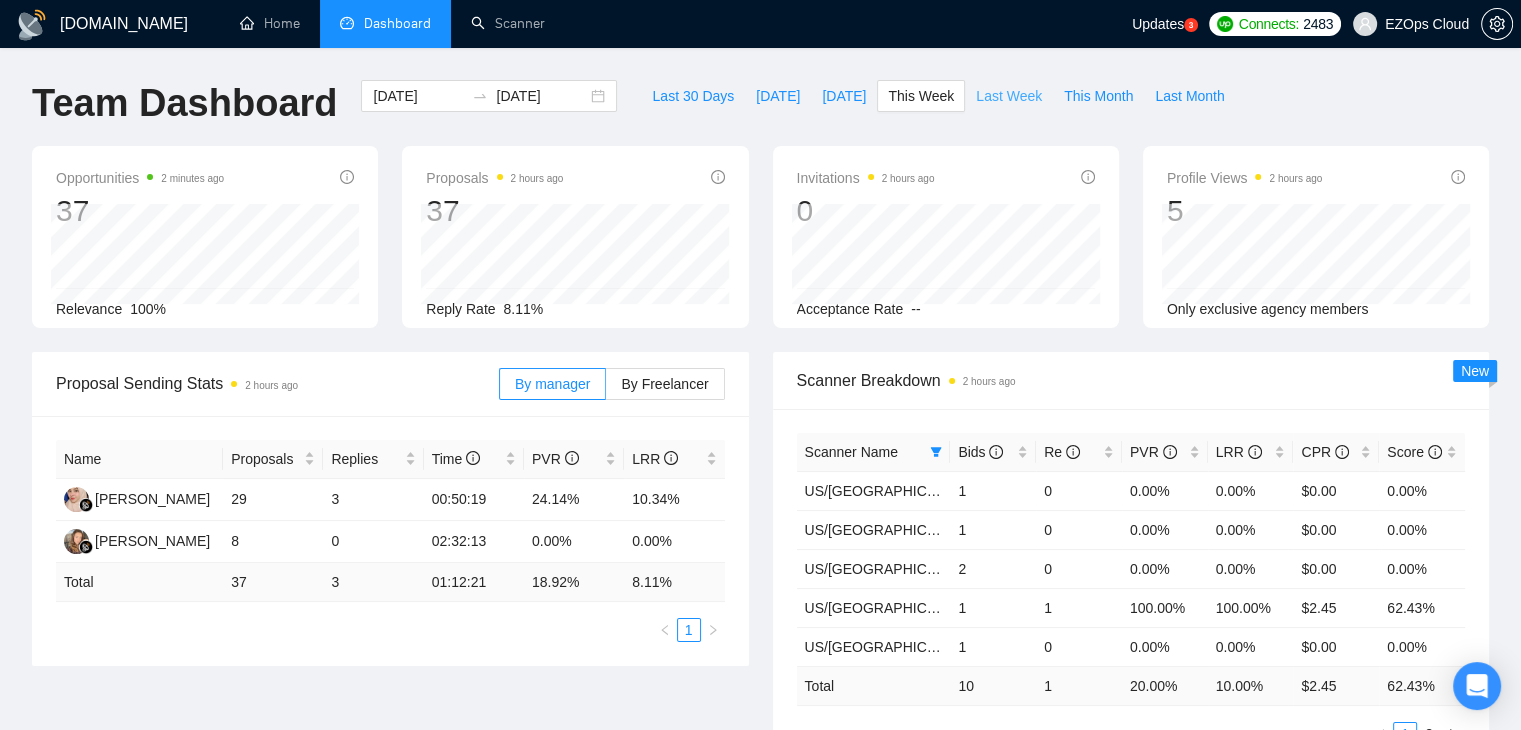 click on "Last Week" at bounding box center [1009, 96] 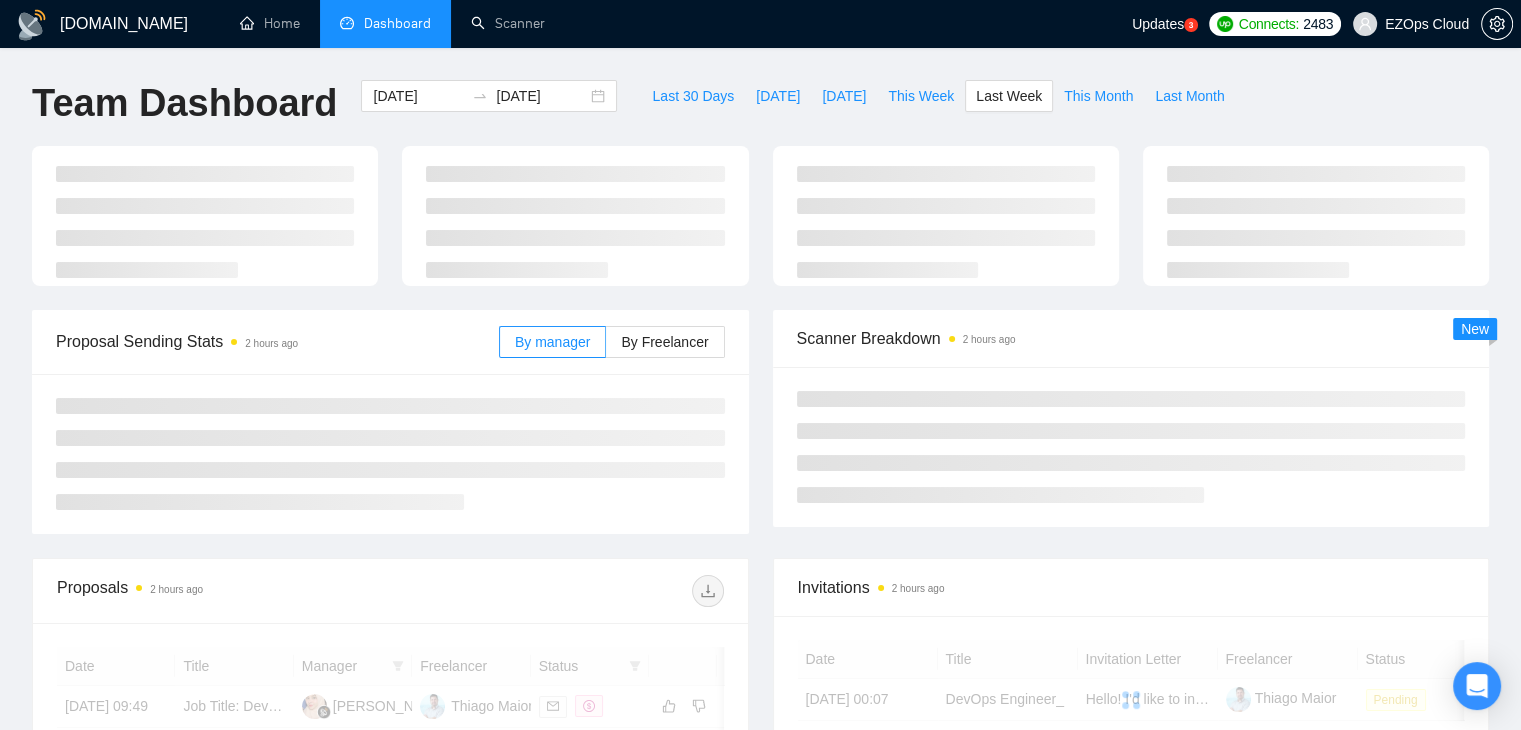 type on "[DATE]" 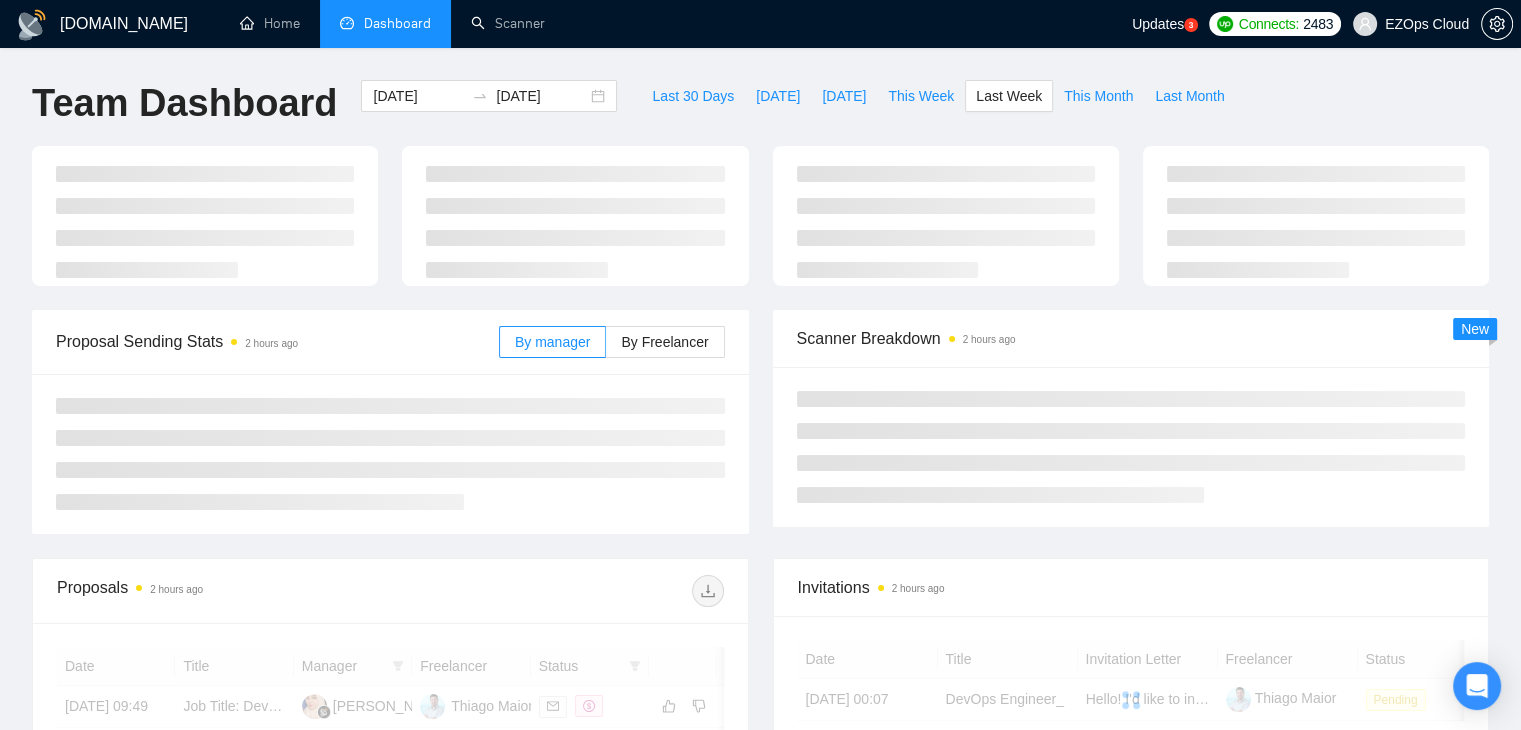type on "[DATE]" 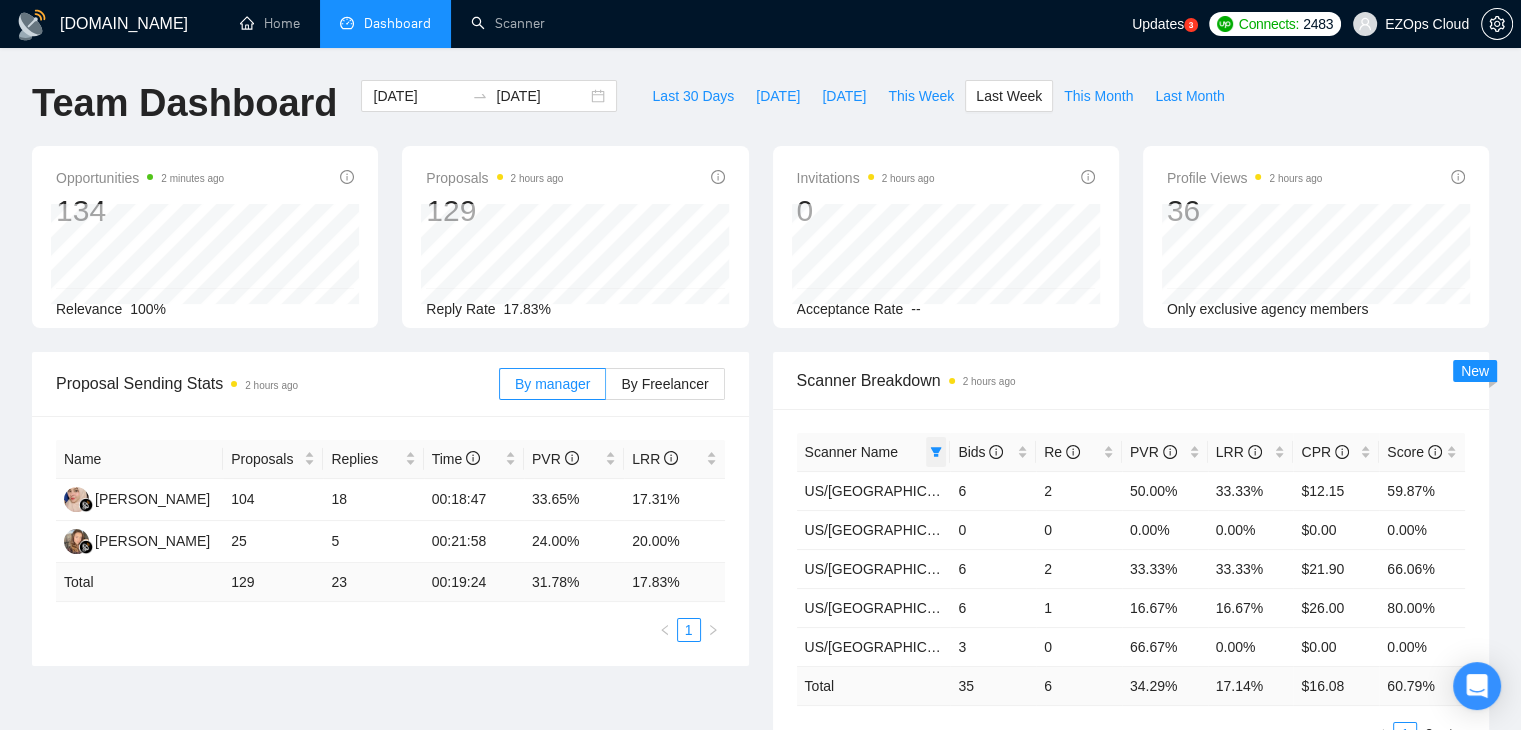 click 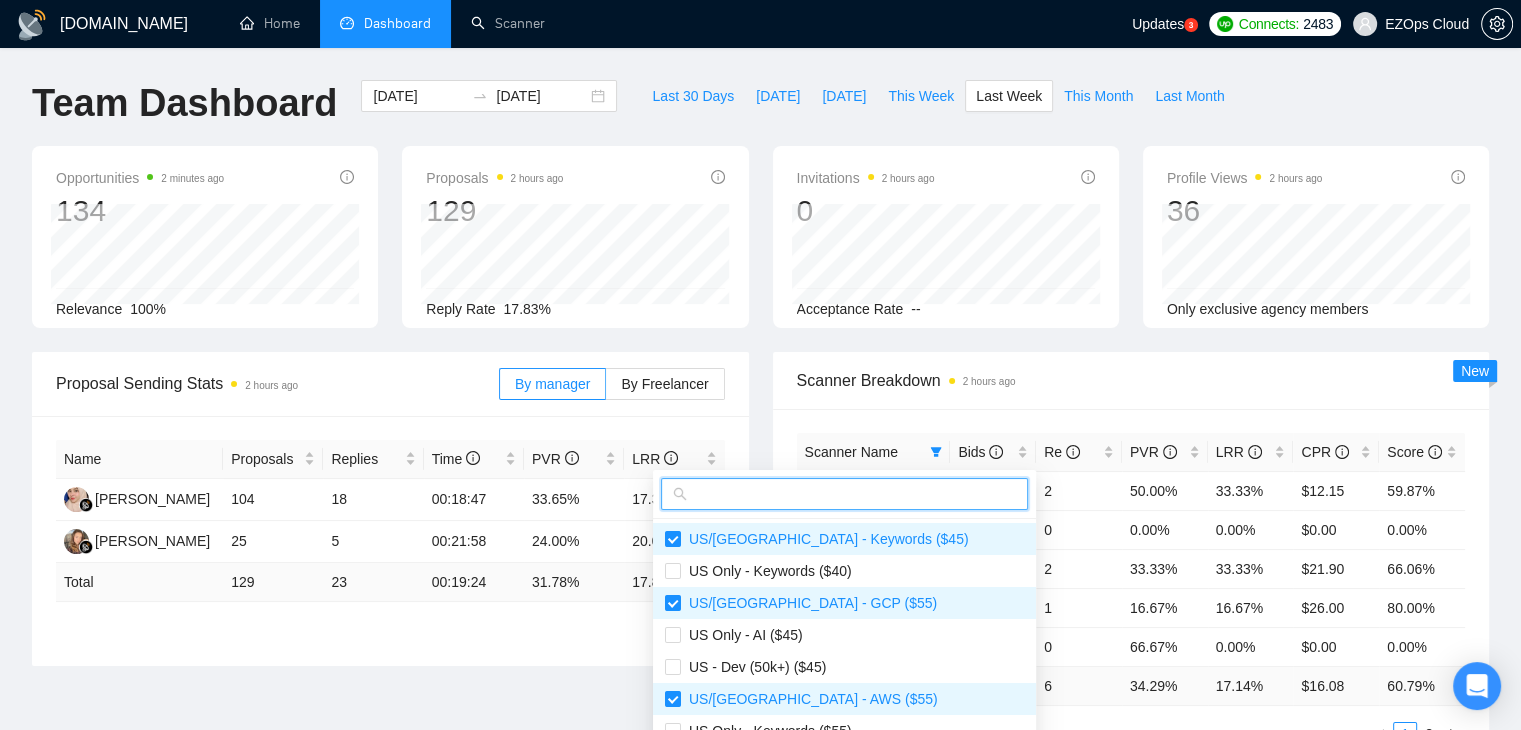 click at bounding box center [853, 494] 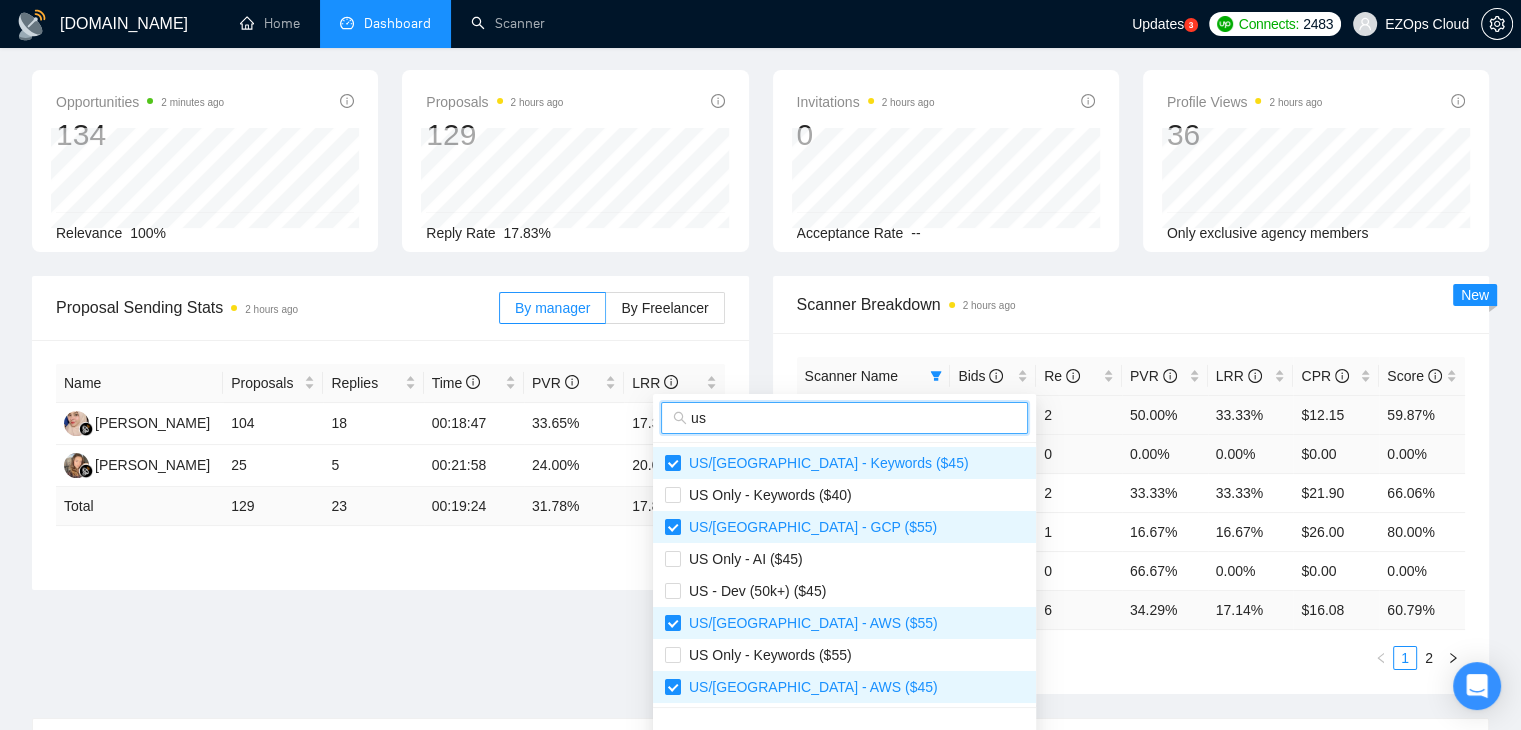 scroll, scrollTop: 200, scrollLeft: 0, axis: vertical 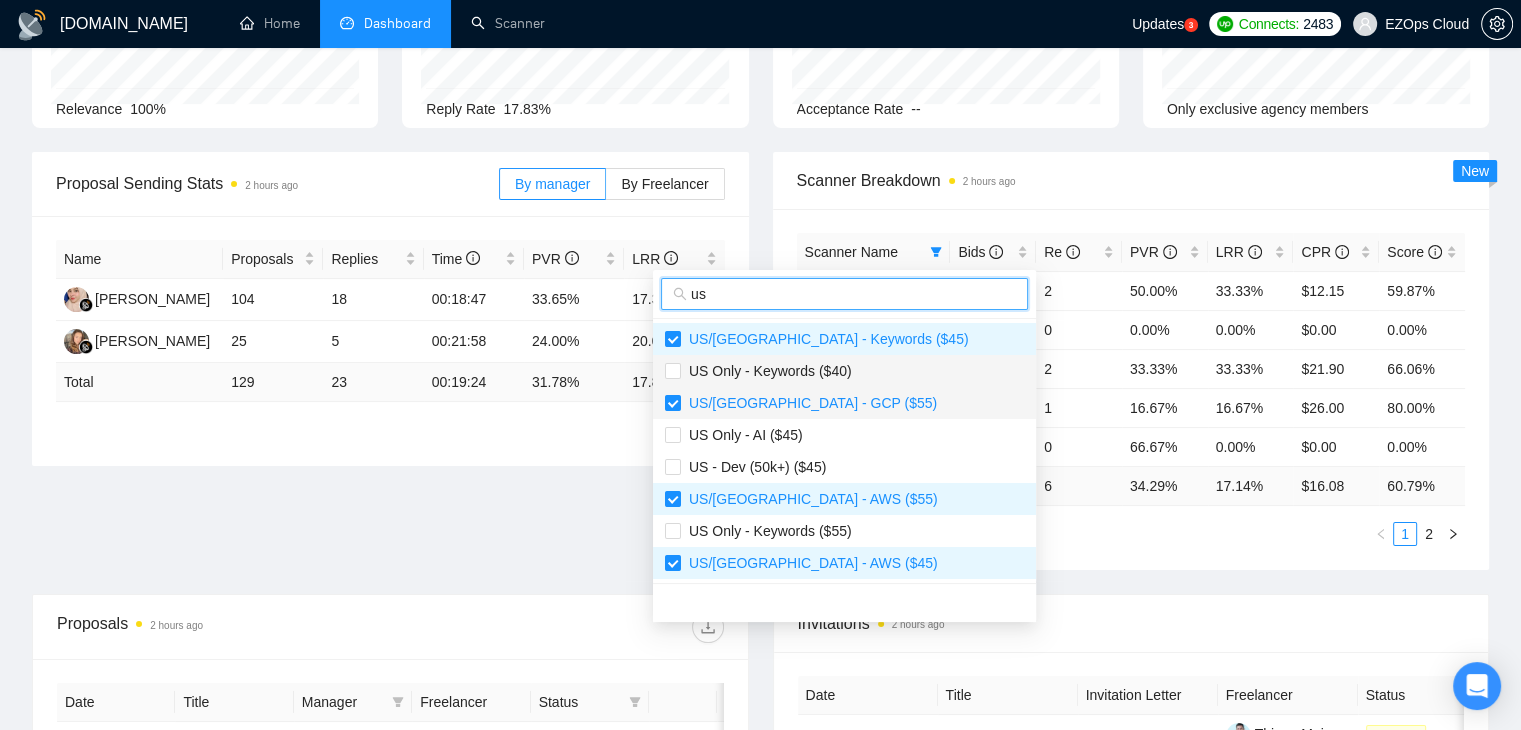 type on "us" 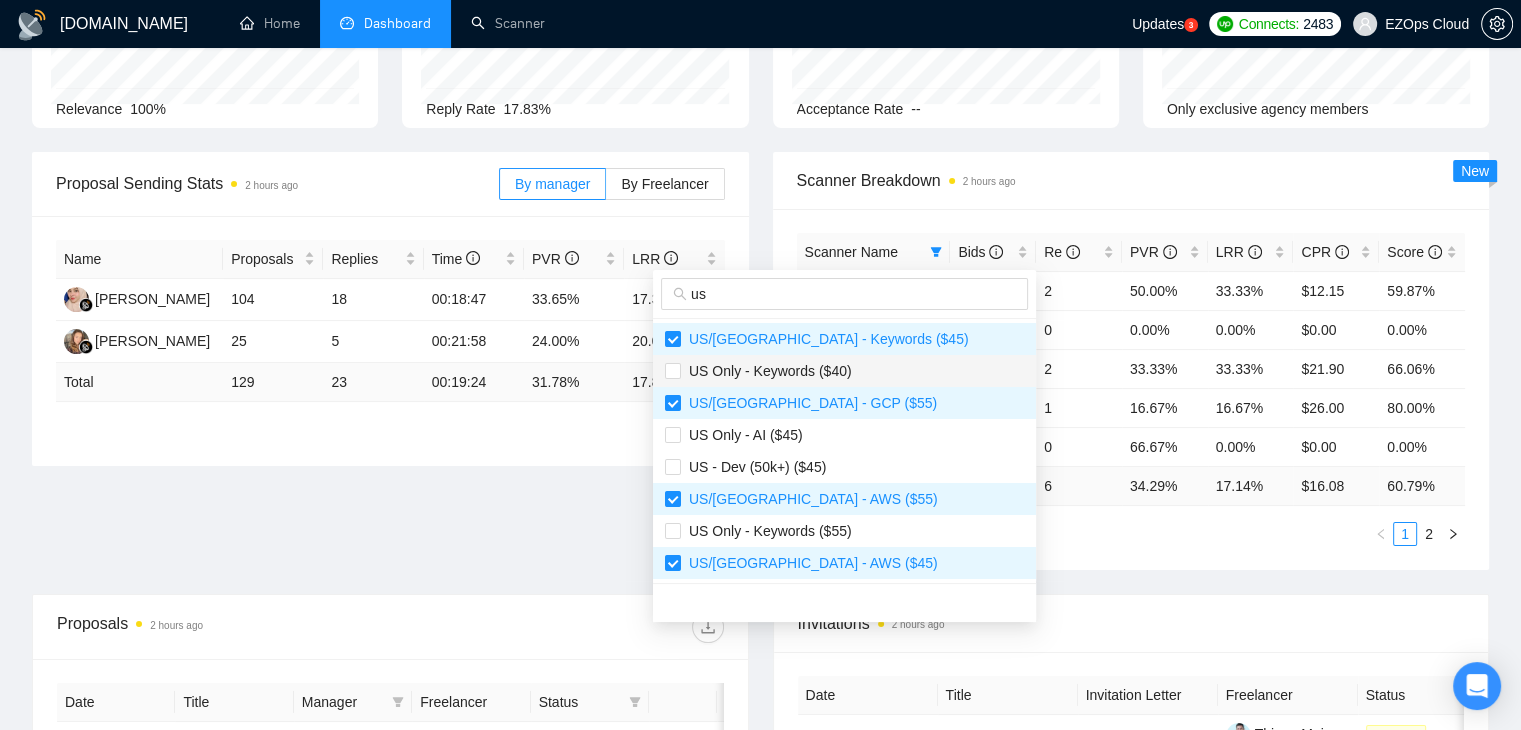 click on "US Only - Keywords ($40)" at bounding box center [844, 371] 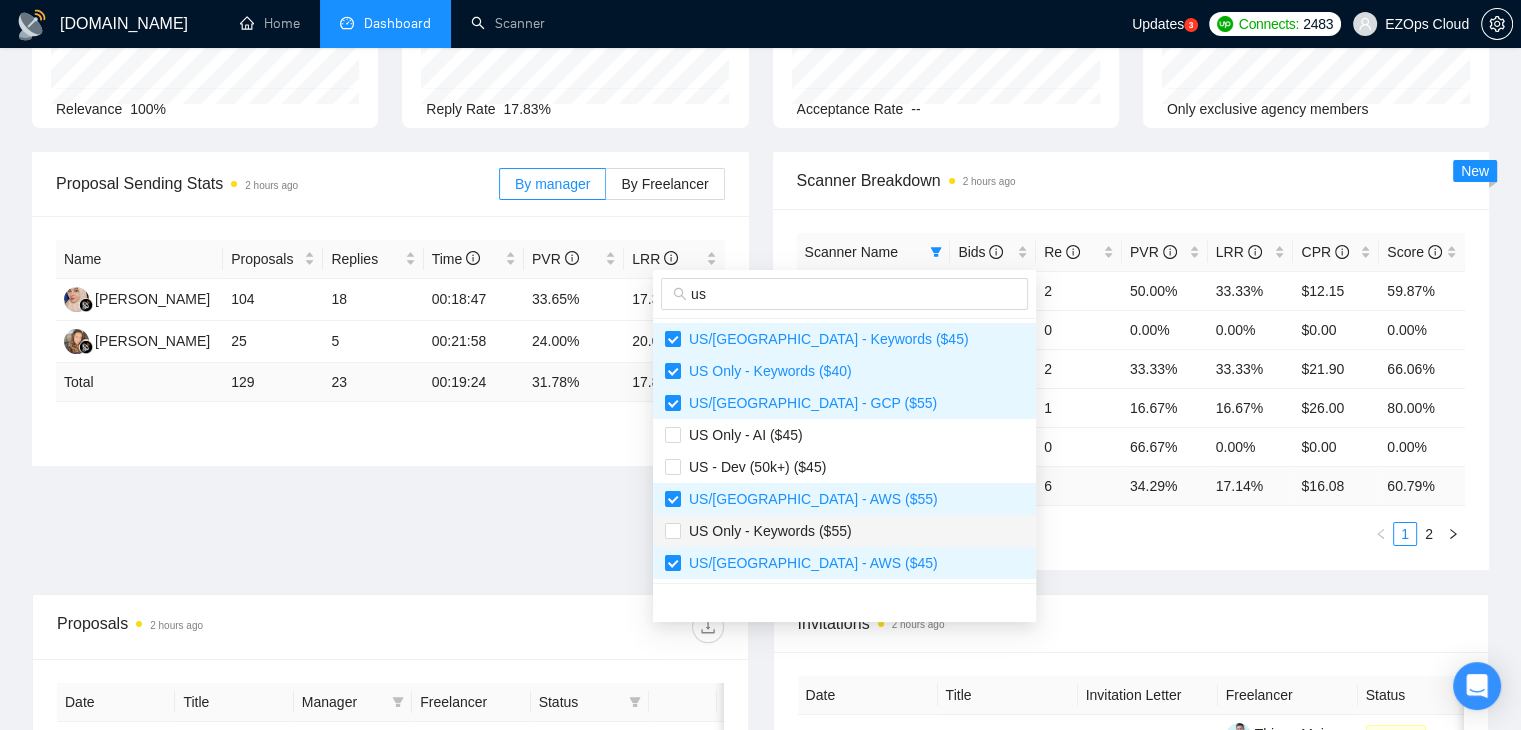 click on "US Only - Keywords ($55)" at bounding box center [766, 531] 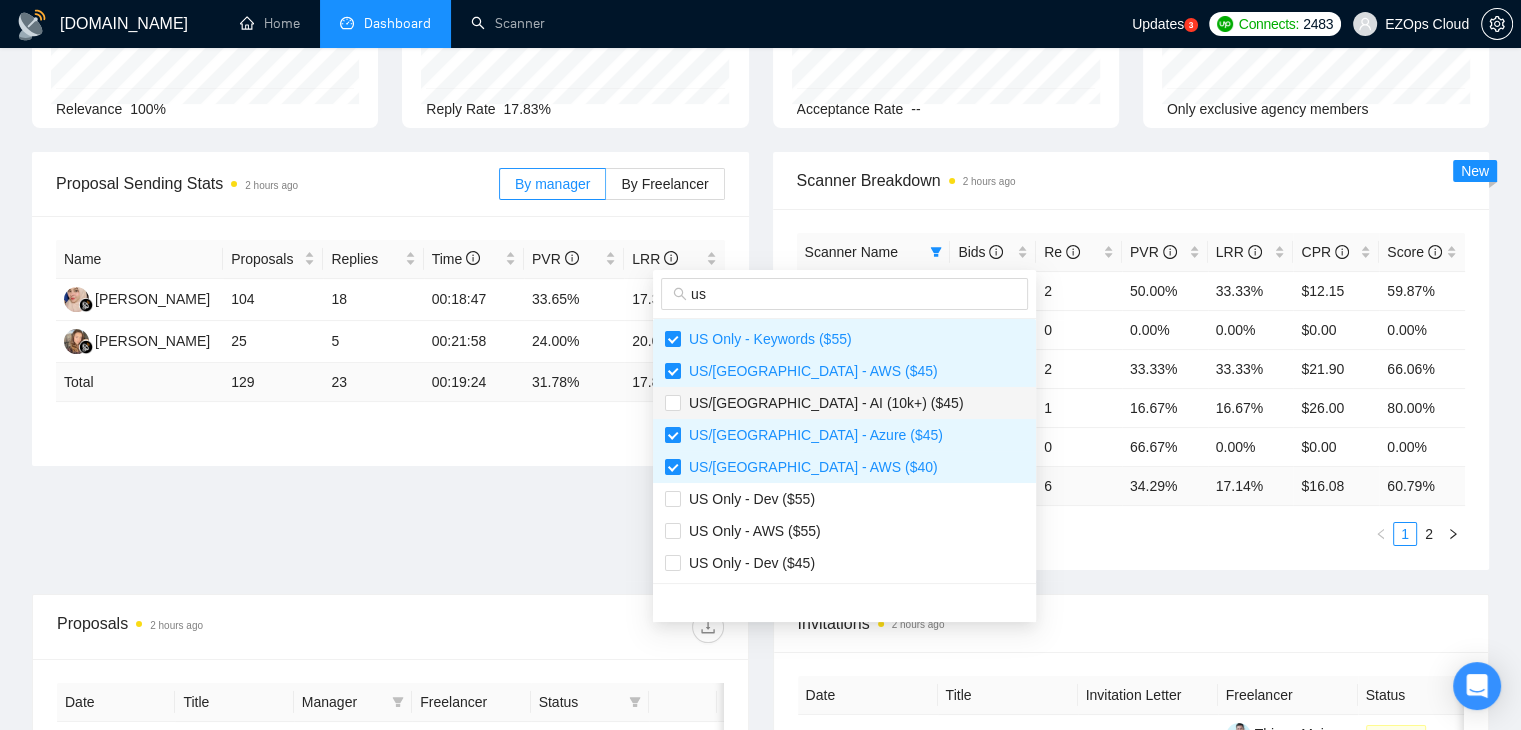 scroll, scrollTop: 200, scrollLeft: 0, axis: vertical 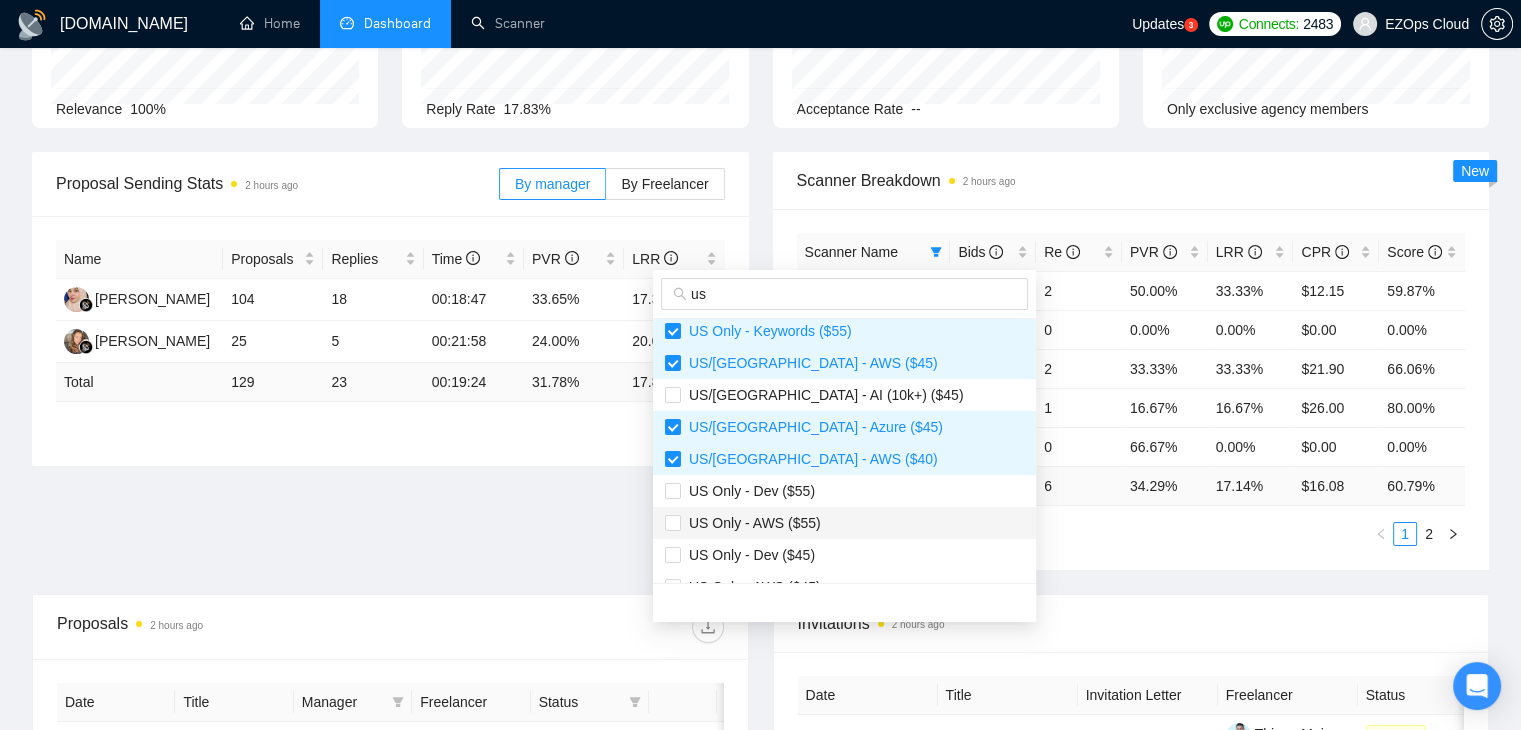 click on "US Only - AWS ($55)" at bounding box center (844, 523) 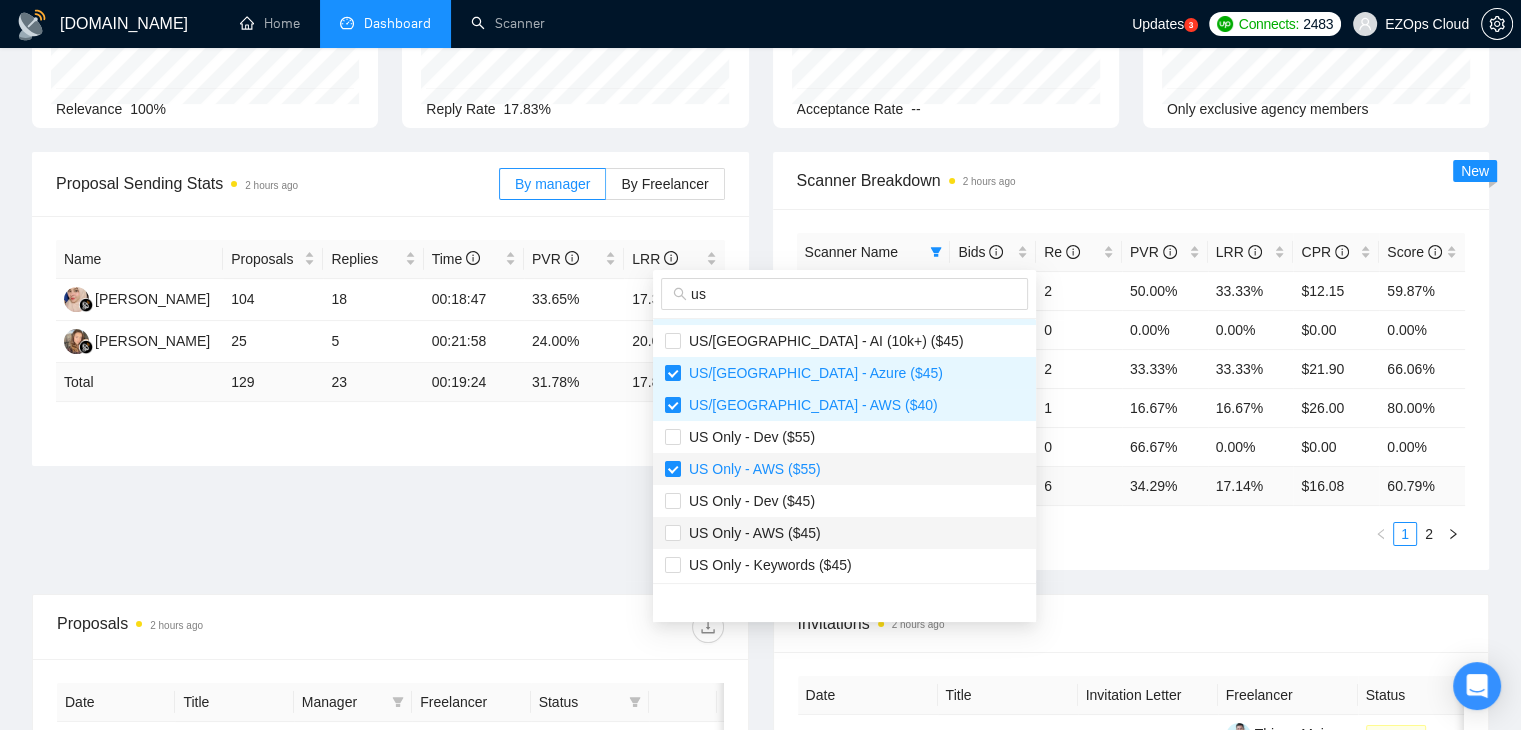 scroll, scrollTop: 300, scrollLeft: 0, axis: vertical 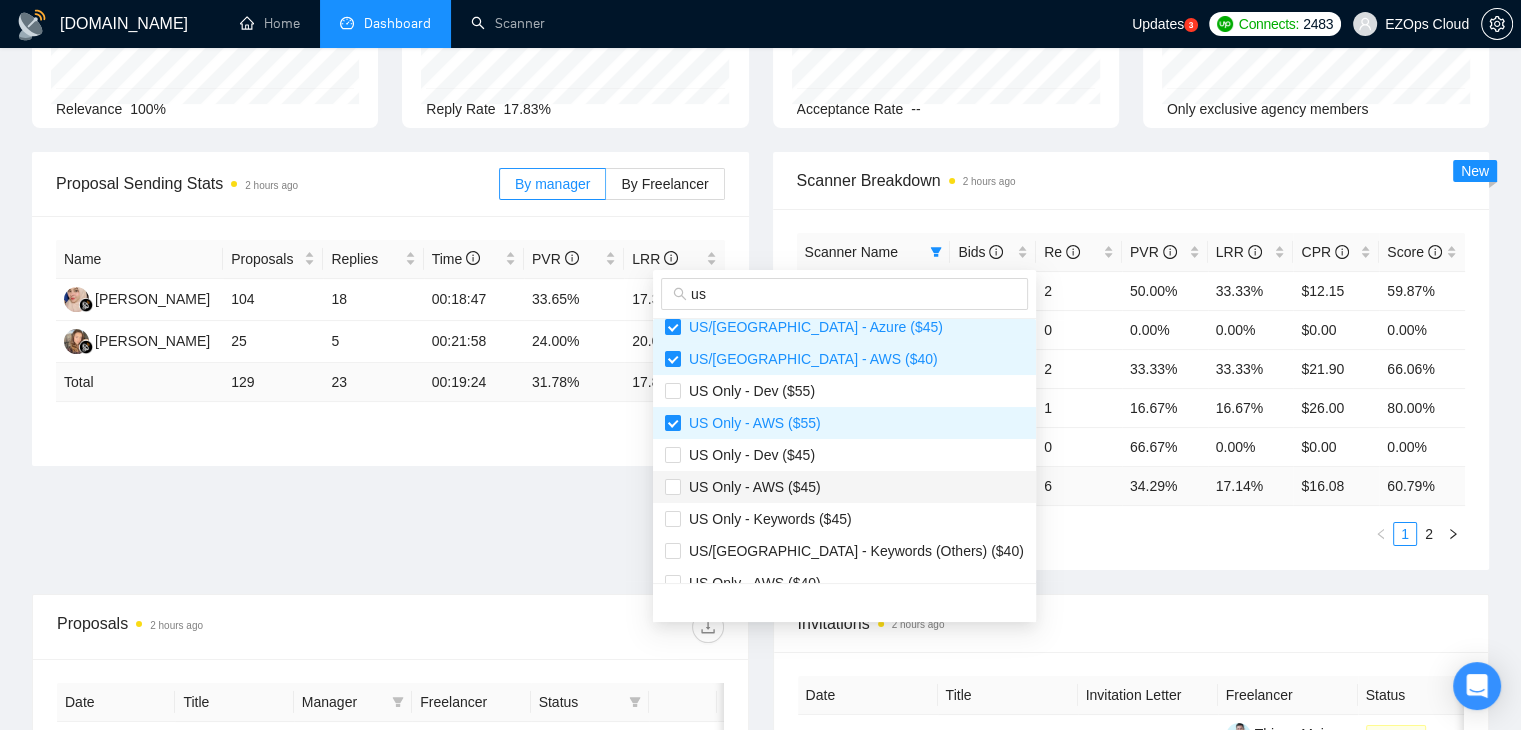 click on "US Only - AWS ($45)" at bounding box center [751, 487] 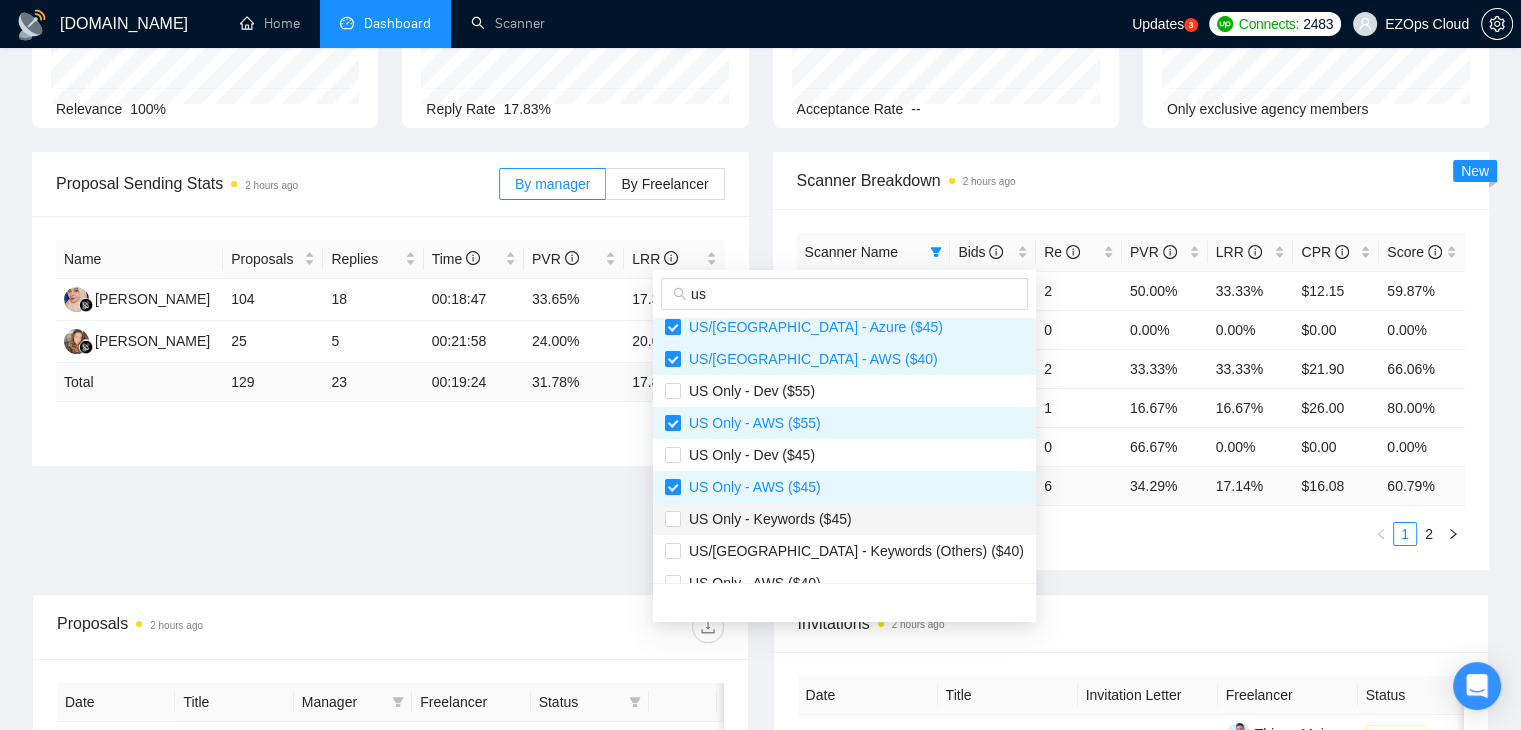 click on "US Only - Keywords ($45)" at bounding box center [766, 519] 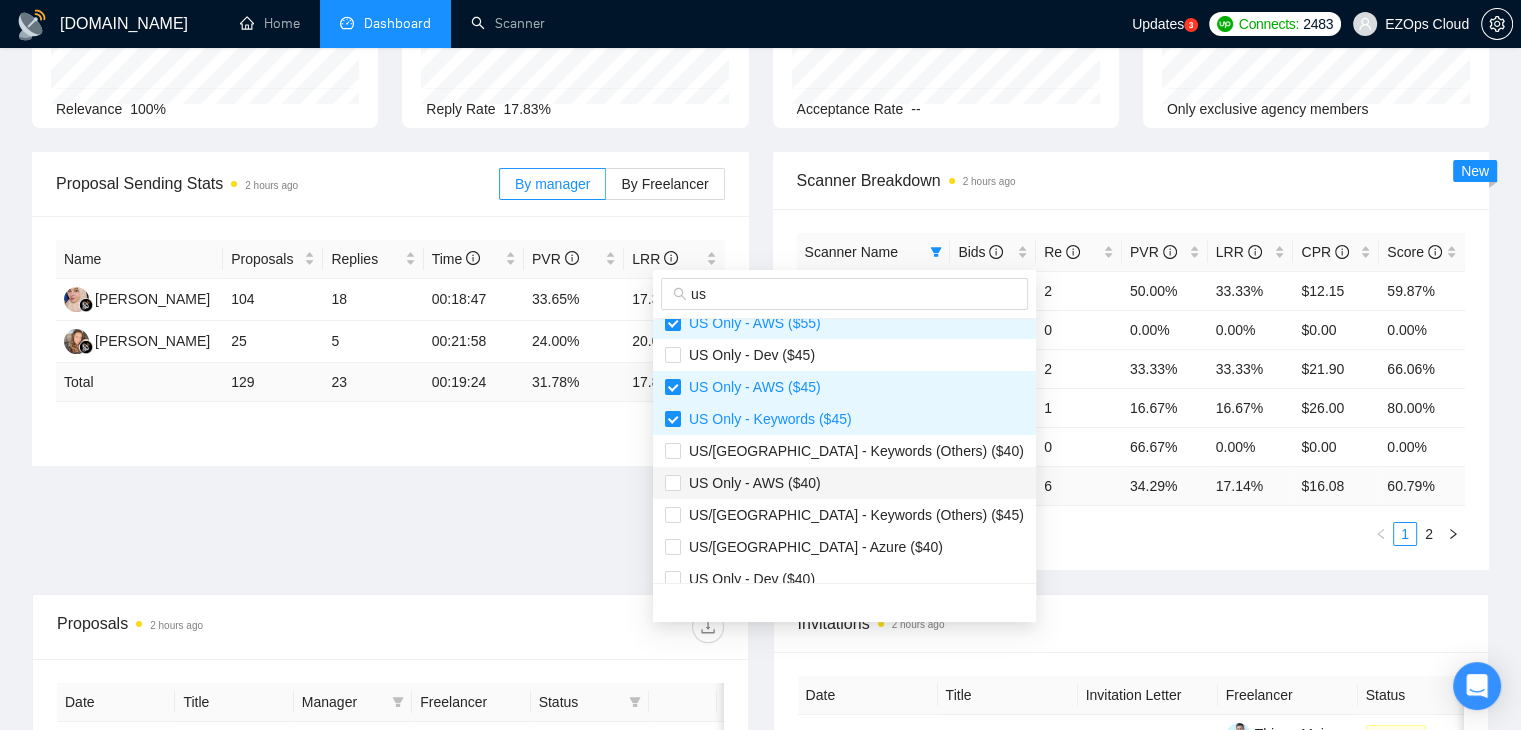 click on "US Only - AWS ($40)" at bounding box center (751, 483) 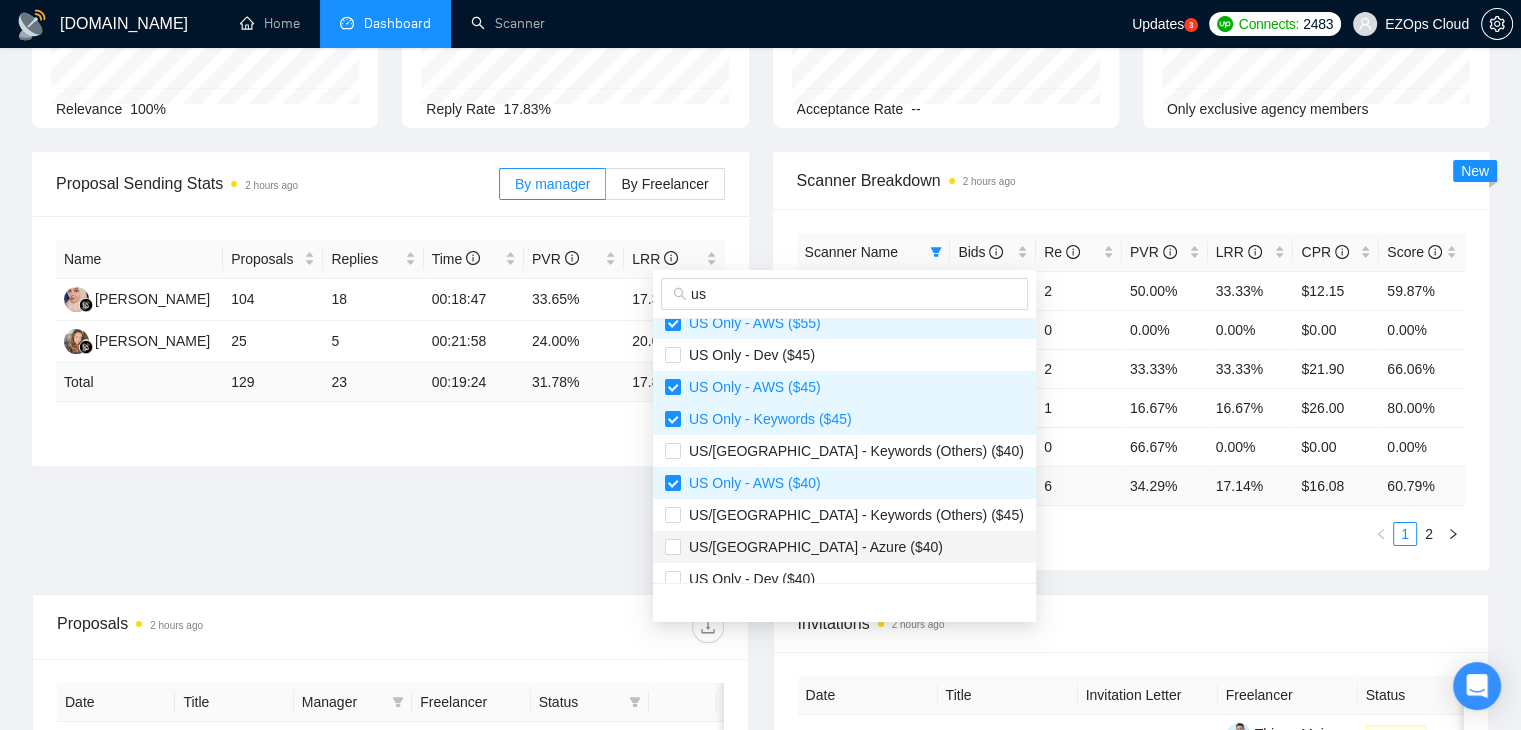 scroll, scrollTop: 500, scrollLeft: 0, axis: vertical 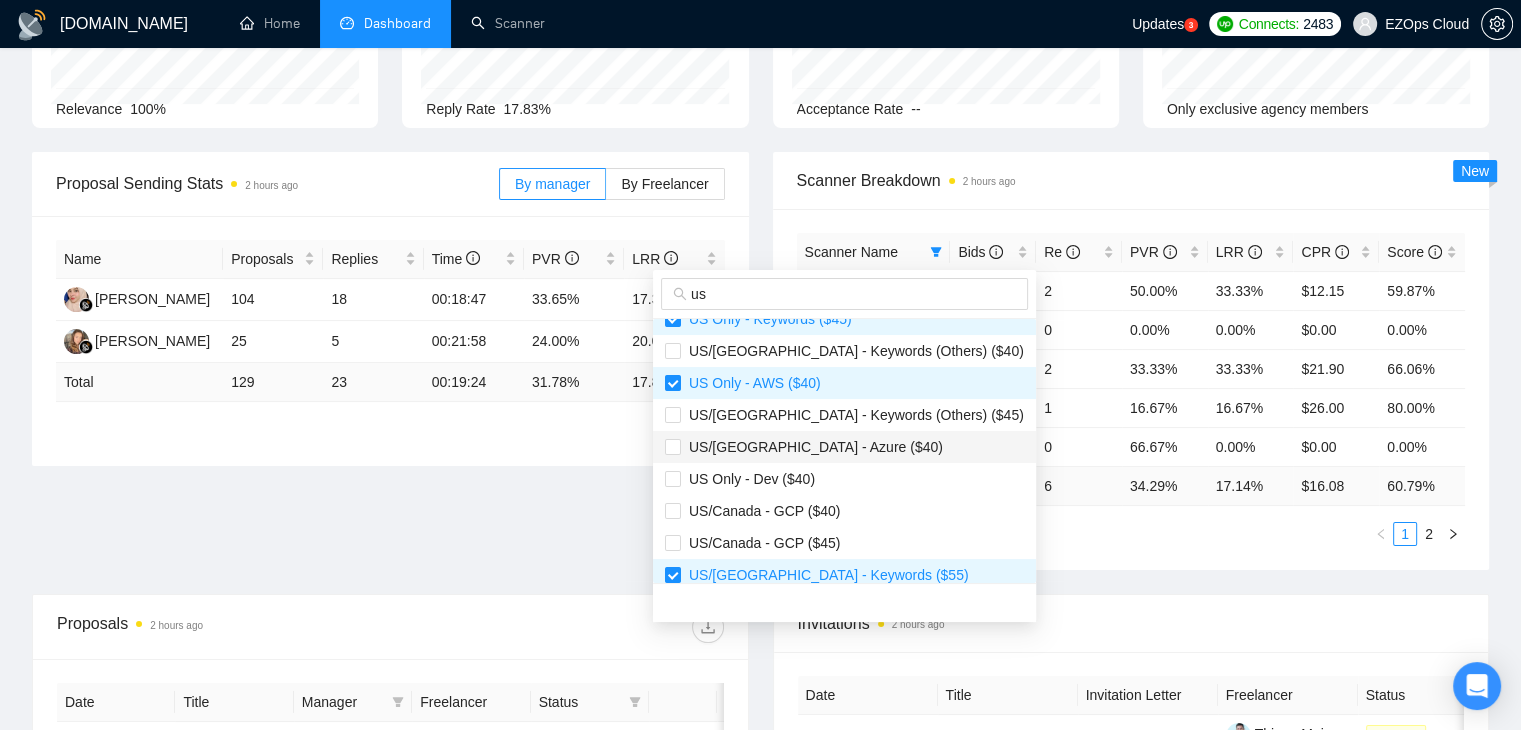 click on "US/[GEOGRAPHIC_DATA] - Azure ($40)" at bounding box center (812, 447) 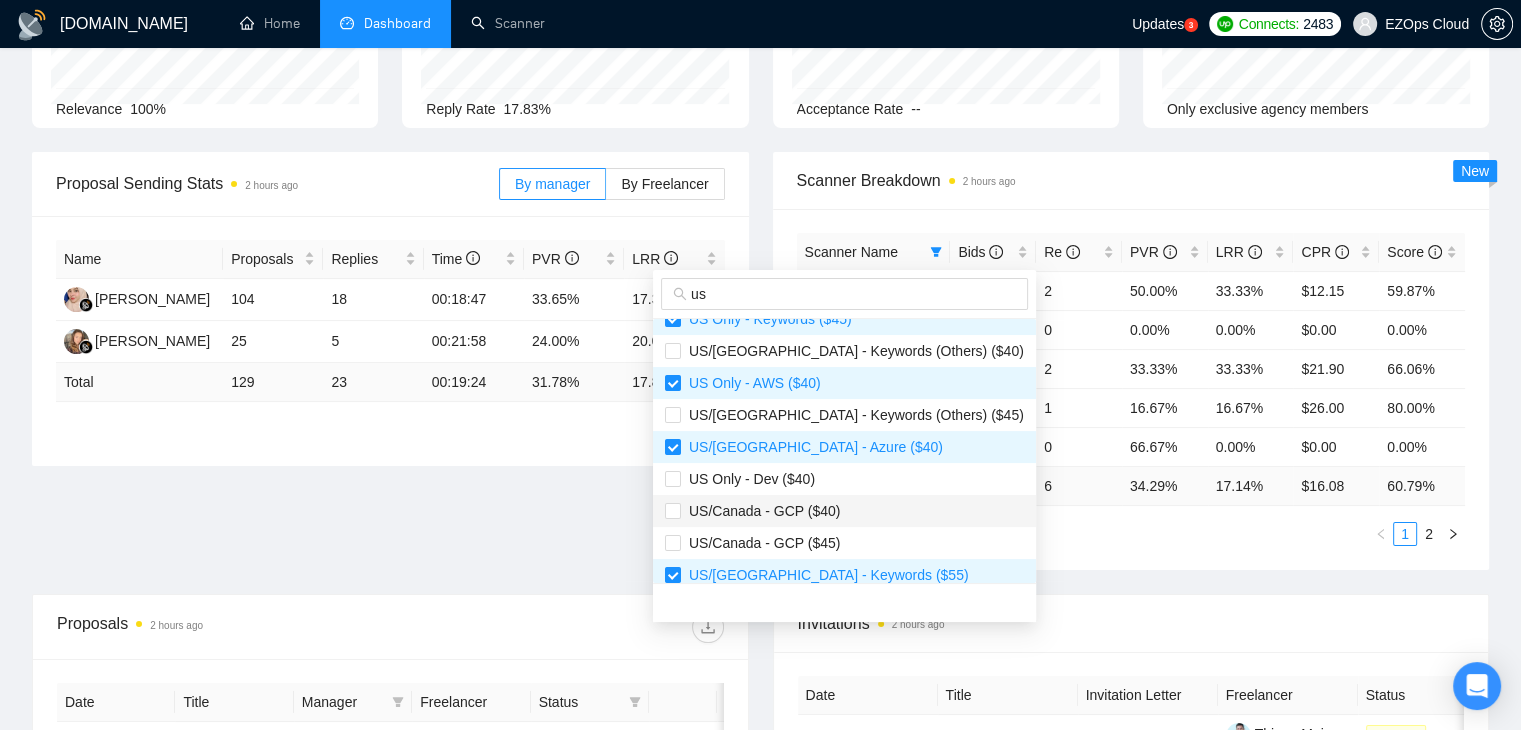 click on "US/Canada - GCP ($40)" at bounding box center (844, 511) 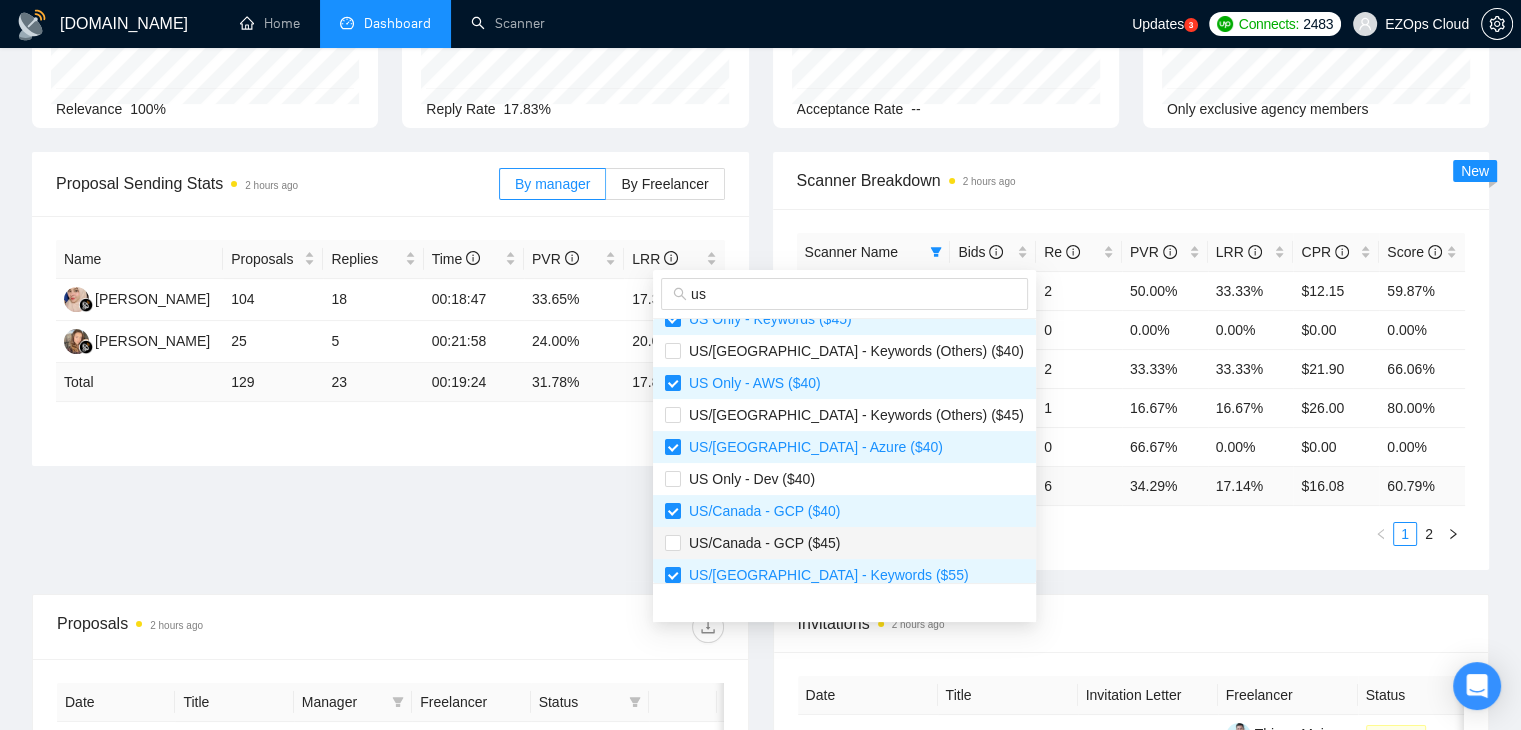 click on "US/Canada - GCP ($45)" at bounding box center [844, 543] 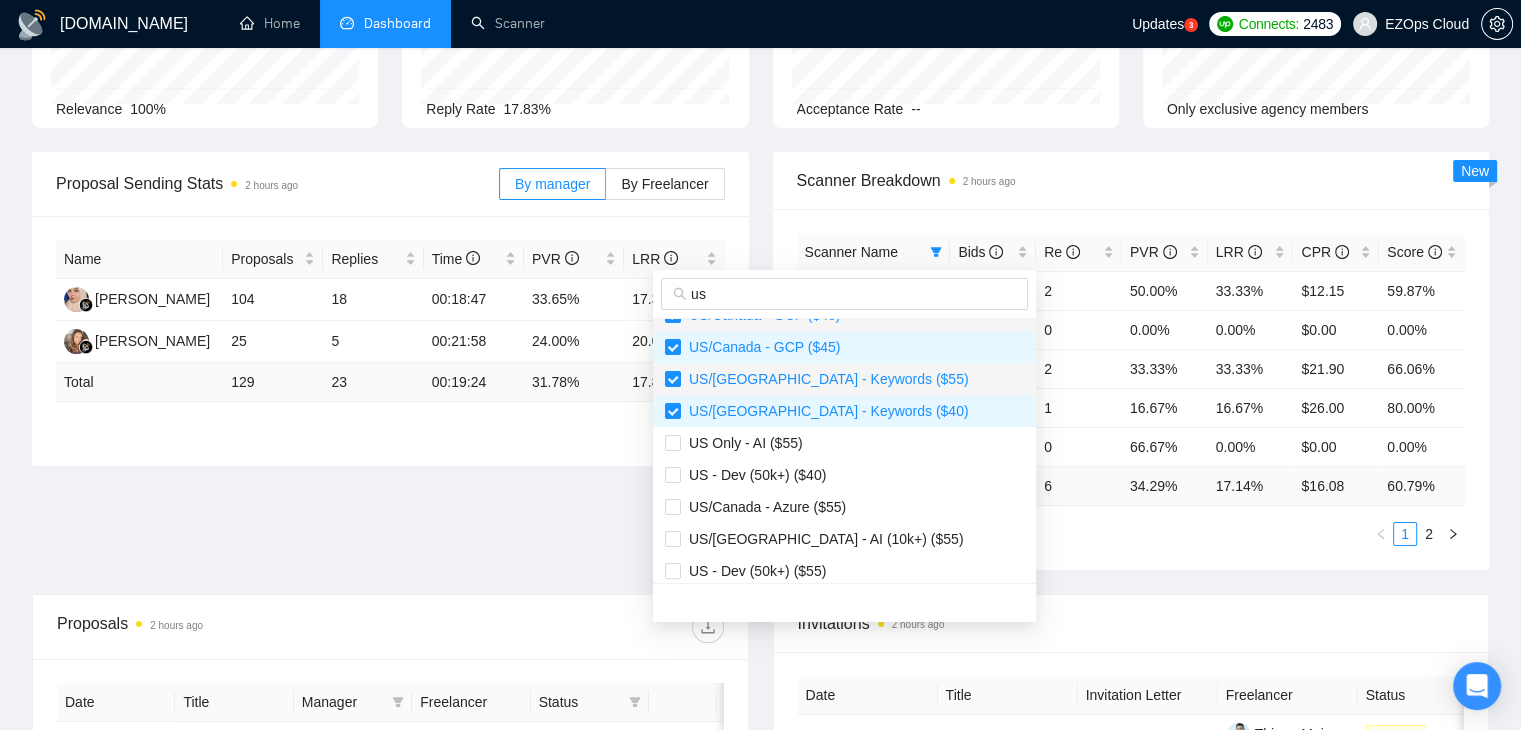 scroll, scrollTop: 700, scrollLeft: 0, axis: vertical 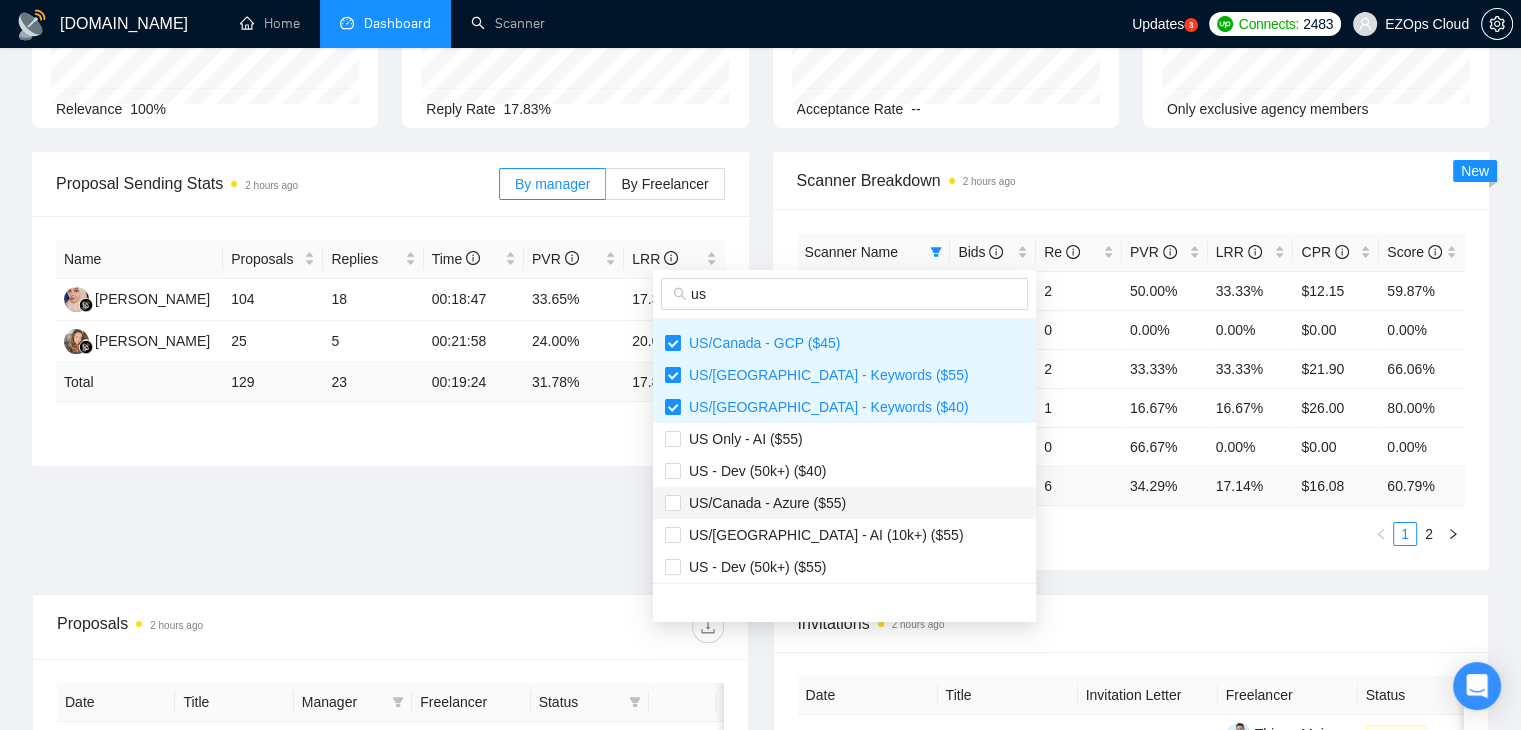click on "US/Canada - Azure ($55)" at bounding box center (763, 503) 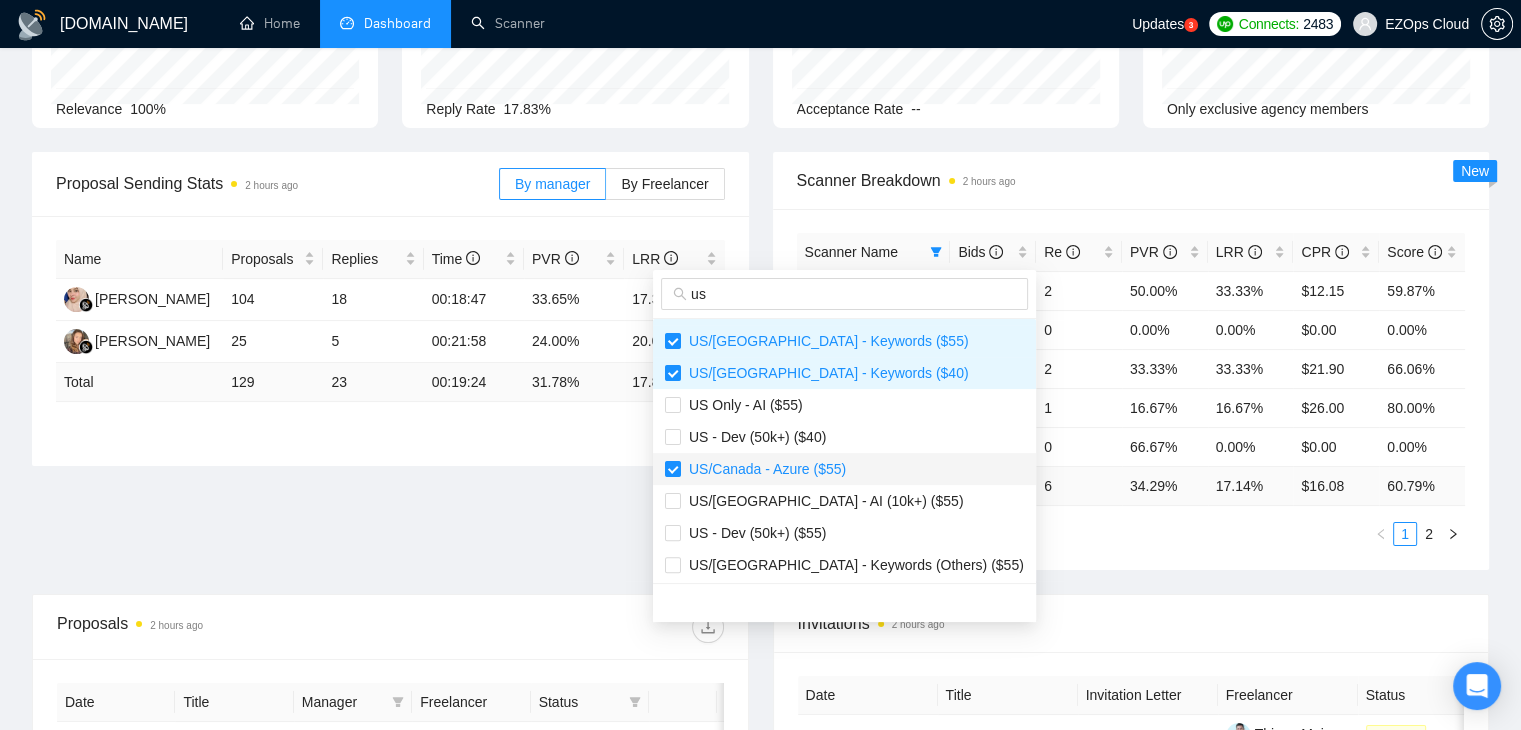 scroll, scrollTop: 768, scrollLeft: 0, axis: vertical 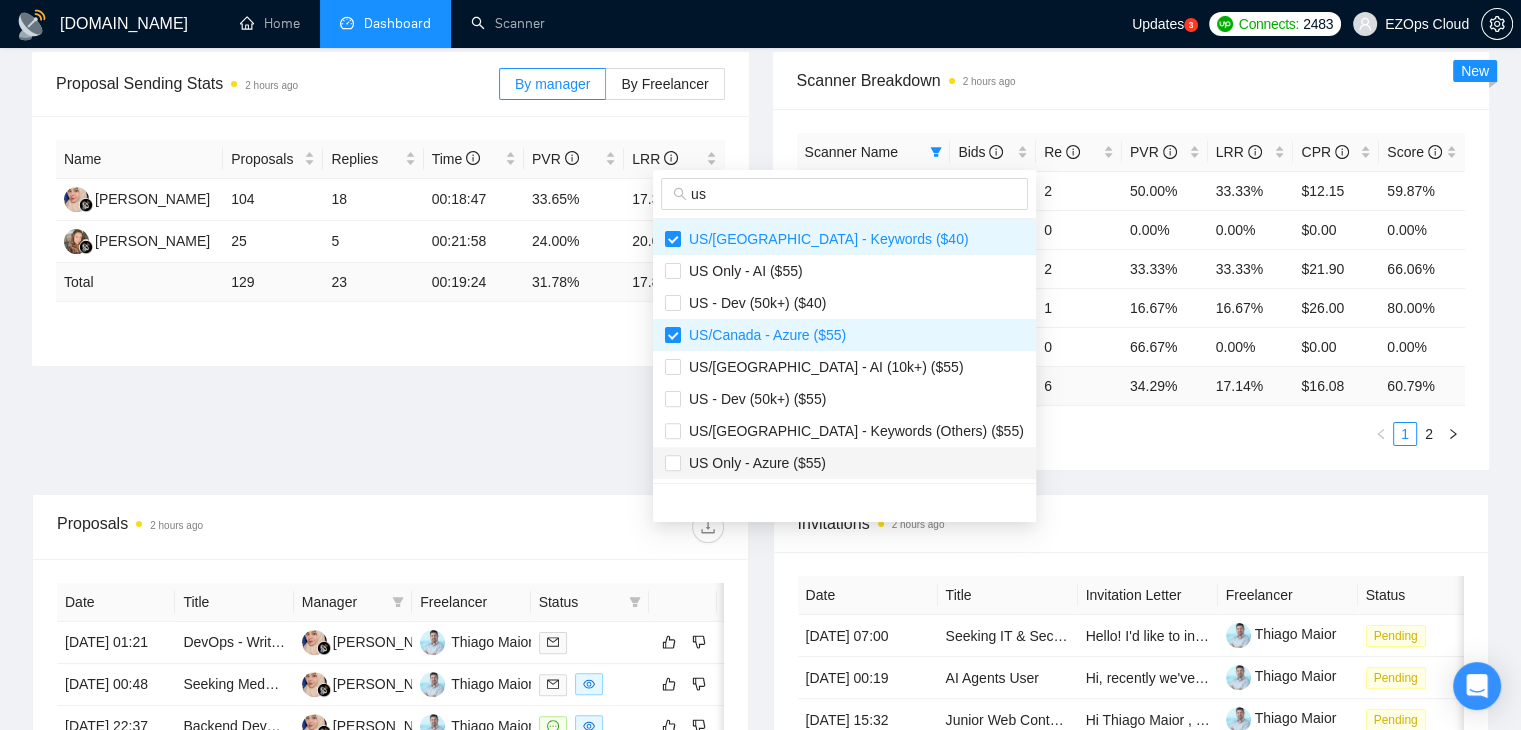 click on "US Only - Azure ($55)" at bounding box center (753, 463) 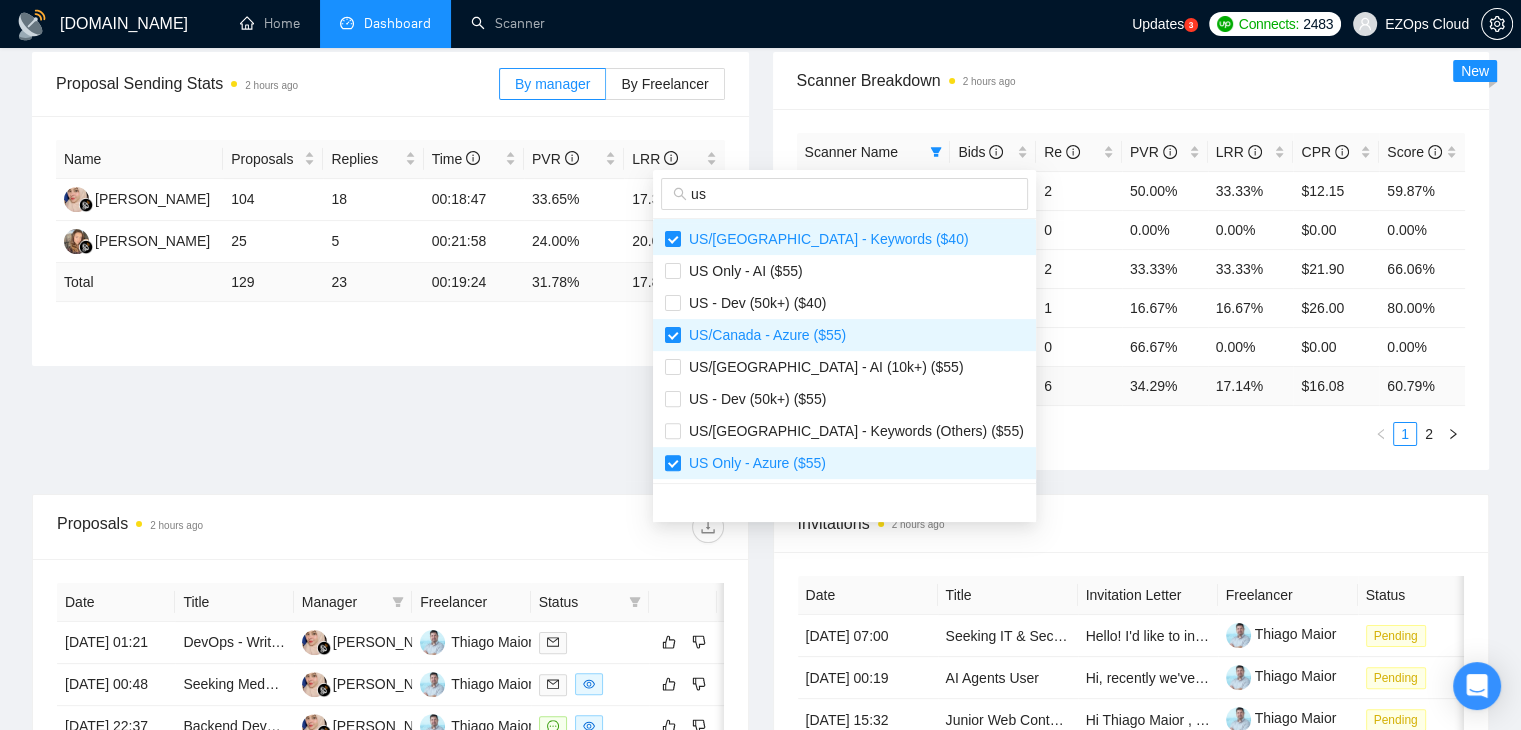 type 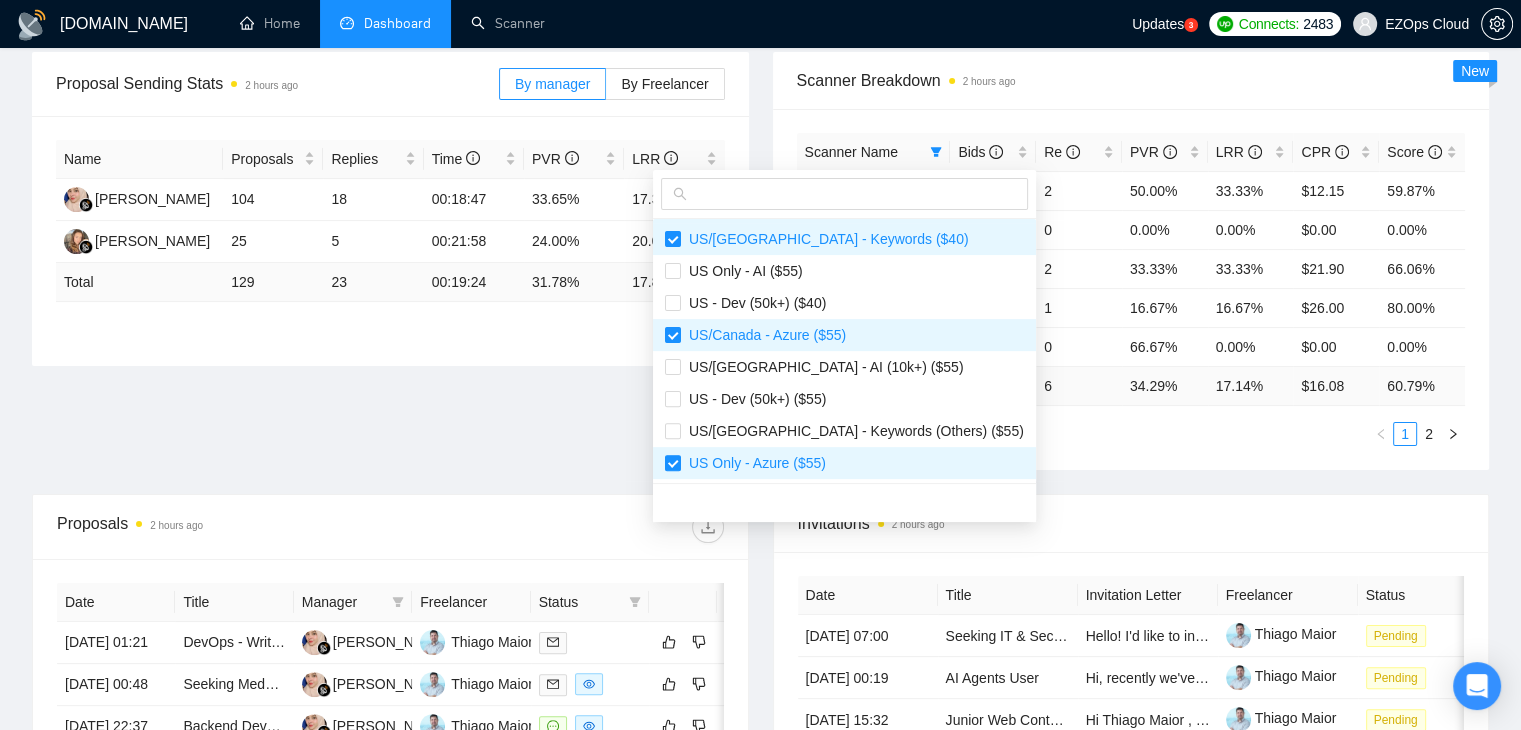 click on "Proposal Sending Stats 2 hours ago By manager By Freelancer Name Proposals Replies Time   PVR   LRR   Ainun Jariah 104 18 00:18:47 33.65% 17.31% [PERSON_NAME] 25 5 00:21:58 24.00% 20.00% Total 129 23 00:19:24 31.78 % 17.83 % 1 Scanner Breakdown 2 hours ago Scanner Name Bids   Re   PVR   LRR   CPR   Score   [GEOGRAPHIC_DATA]/[GEOGRAPHIC_DATA] - Keywords ($45) 6 2 50.00% 33.33% $12.15 59.87% [GEOGRAPHIC_DATA]/[GEOGRAPHIC_DATA] - GCP ($55) 0 0 0.00% 0.00% $0.00 0.00% [GEOGRAPHIC_DATA]/[GEOGRAPHIC_DATA] - AWS ($55) 6 2 33.33% 33.33% $21.90 66.06% US/[GEOGRAPHIC_DATA] - AWS ($45) 6 1 16.67% 16.67% $26.00 80.00% [GEOGRAPHIC_DATA]/[GEOGRAPHIC_DATA] - Azure ($45) 3 0 66.67% 0.00% $0.00 0.00% Total 35 6 34.29 % 17.14 % $ 16.08 60.79 % 1 2 New" at bounding box center (760, 273) 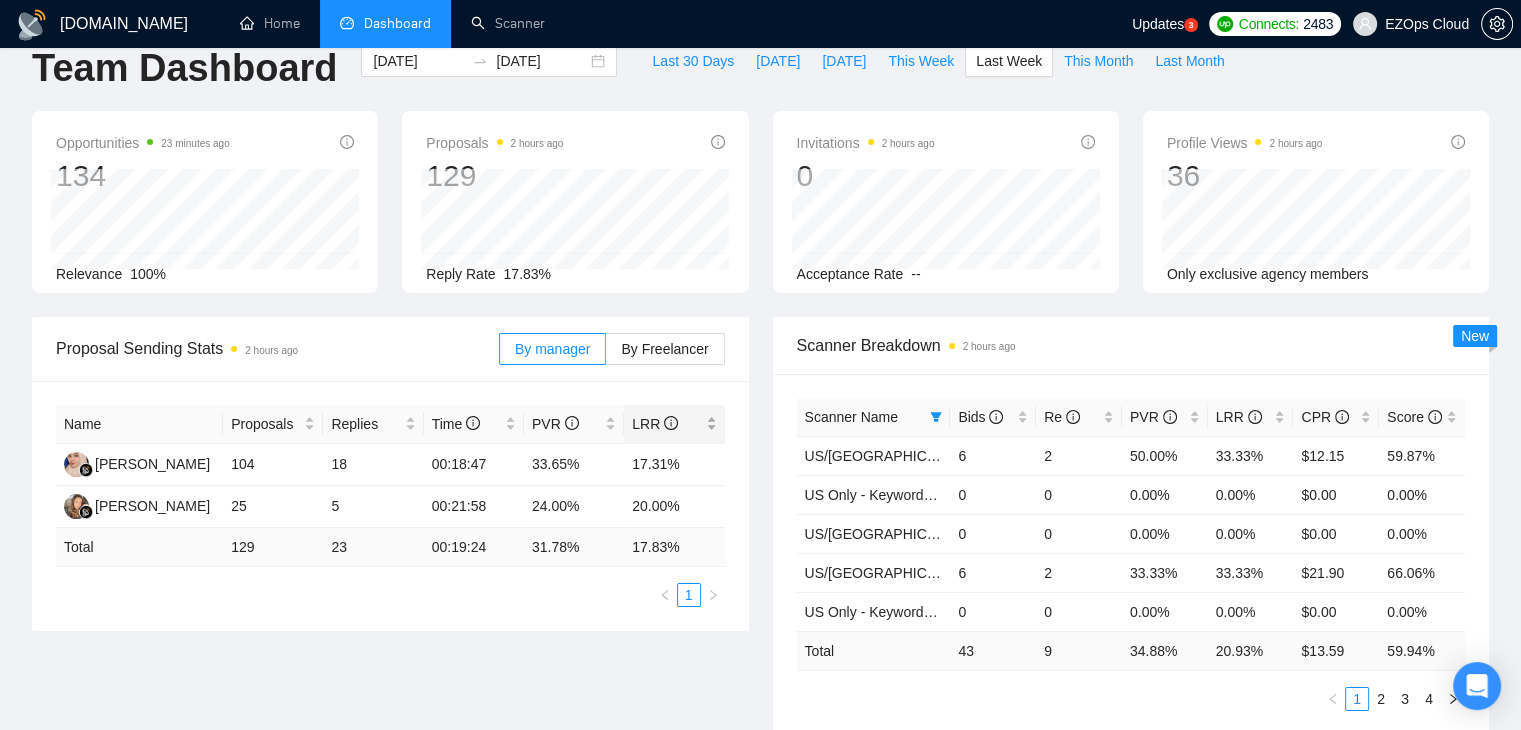 scroll, scrollTop: 0, scrollLeft: 0, axis: both 